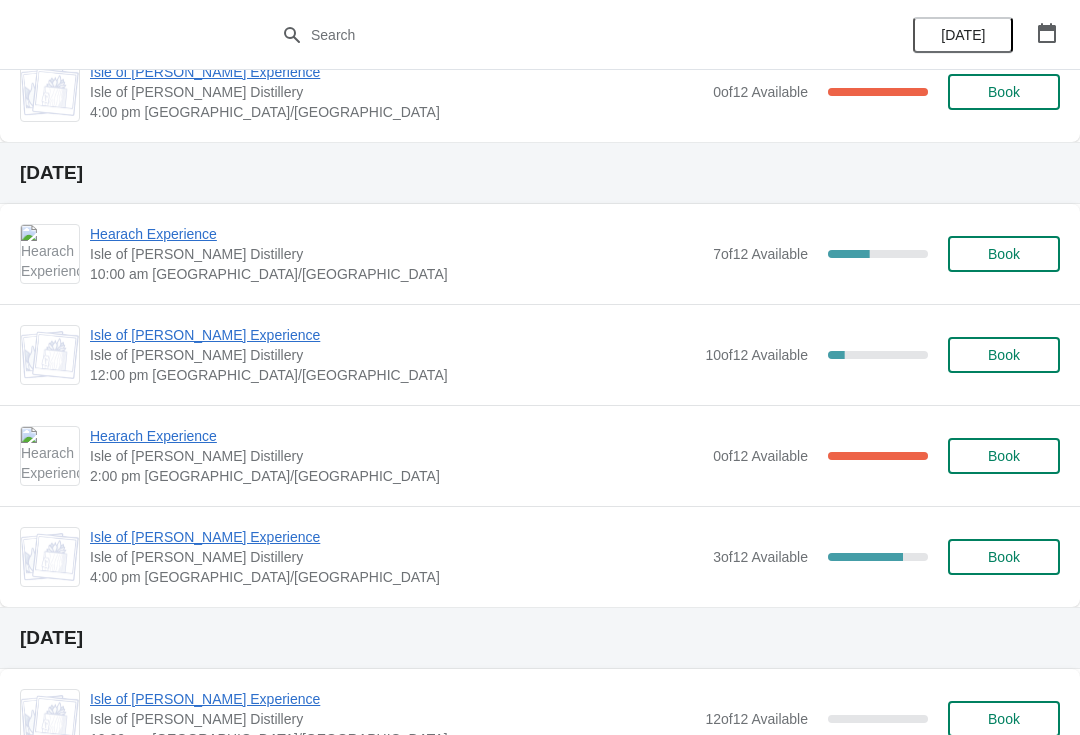 scroll, scrollTop: 420, scrollLeft: 0, axis: vertical 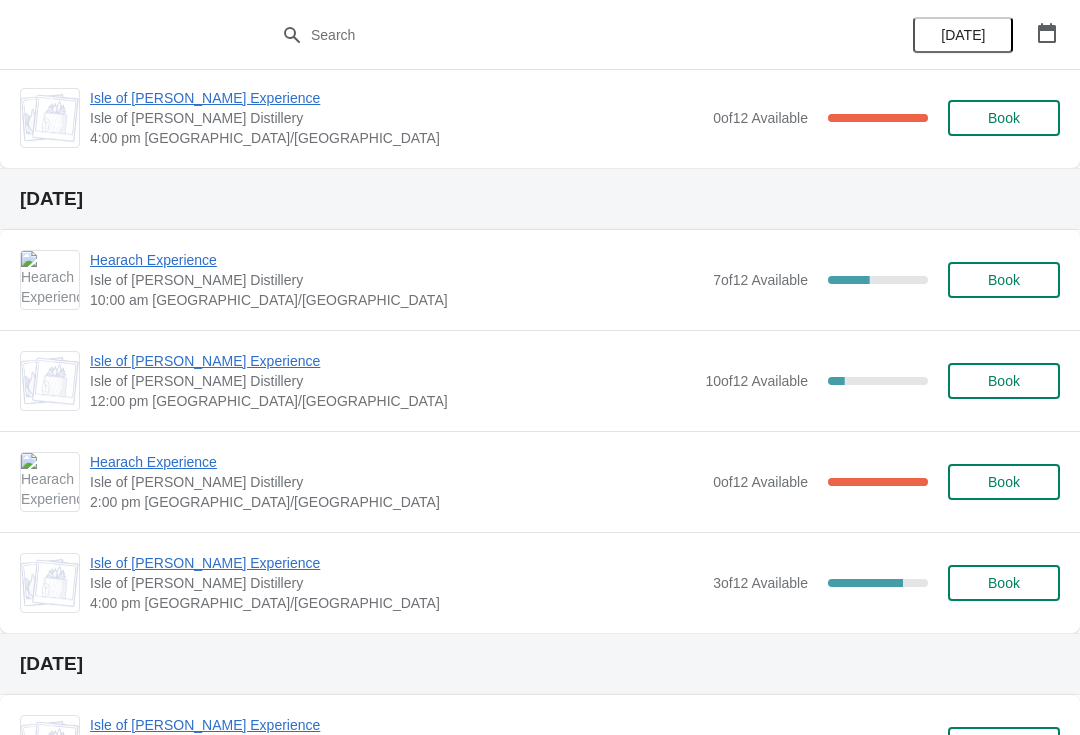 click on "Book" at bounding box center [1004, 381] 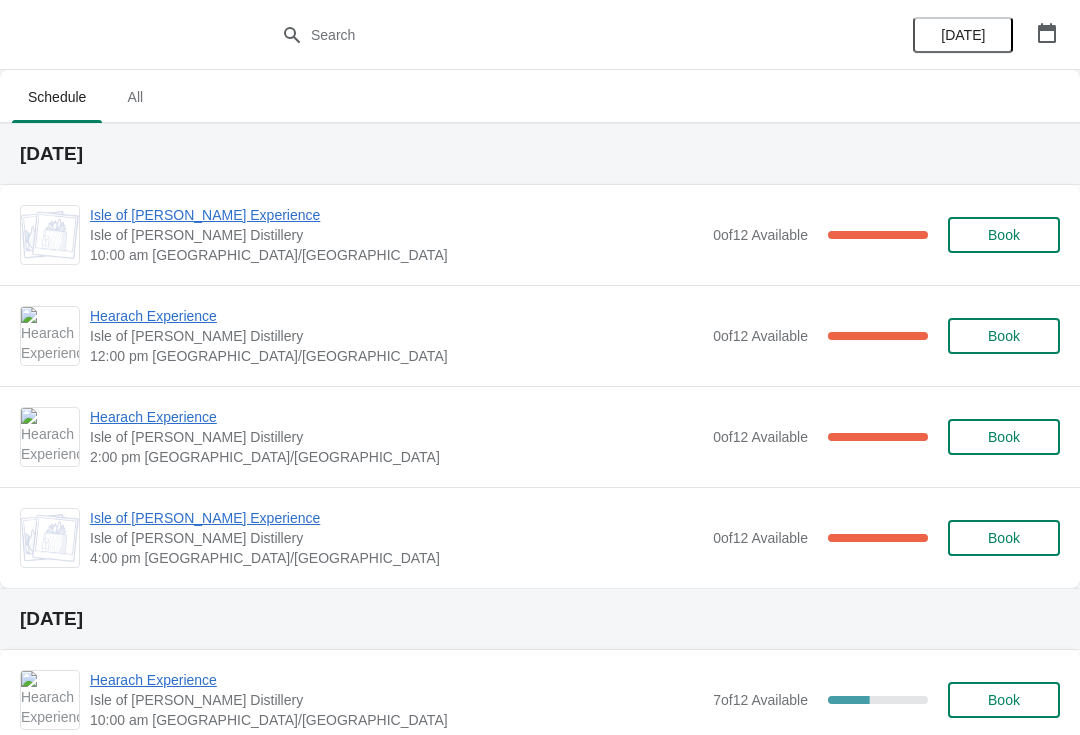 scroll, scrollTop: 420, scrollLeft: 0, axis: vertical 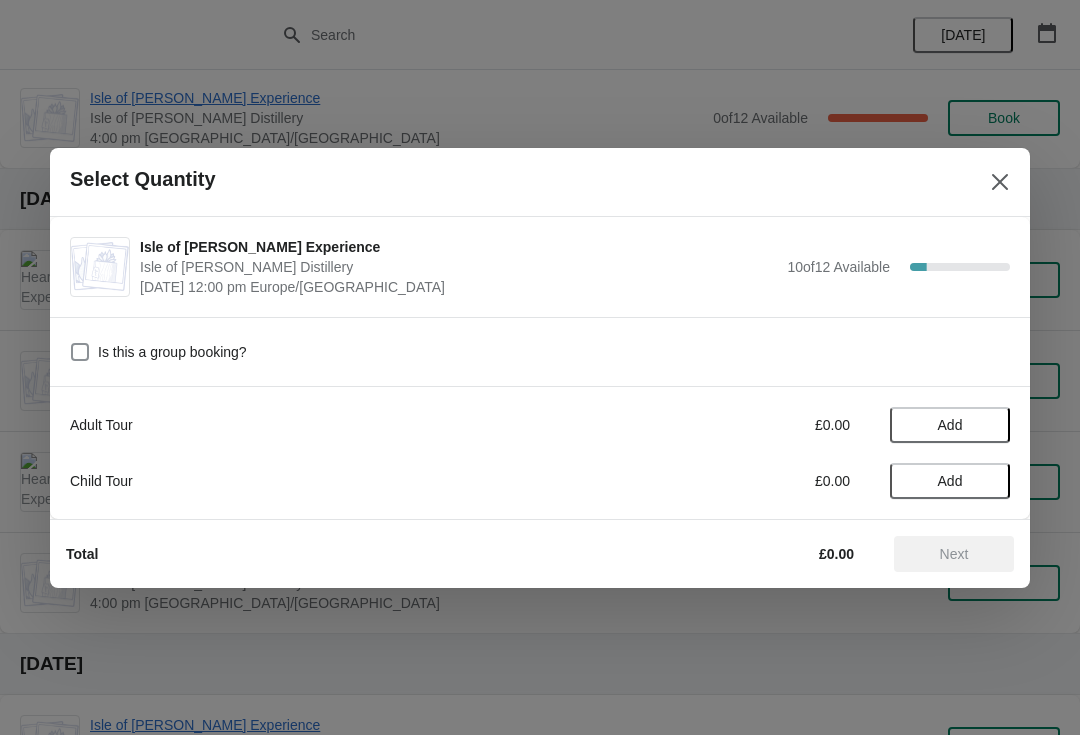 click on "Add" at bounding box center (950, 425) 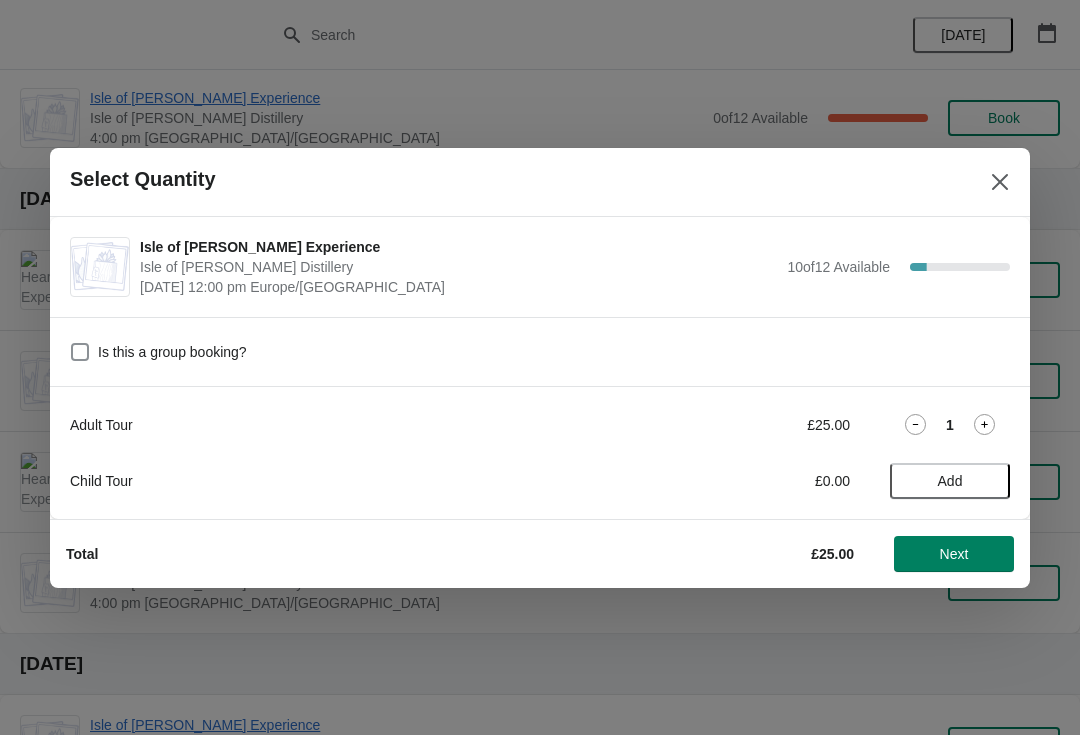 click 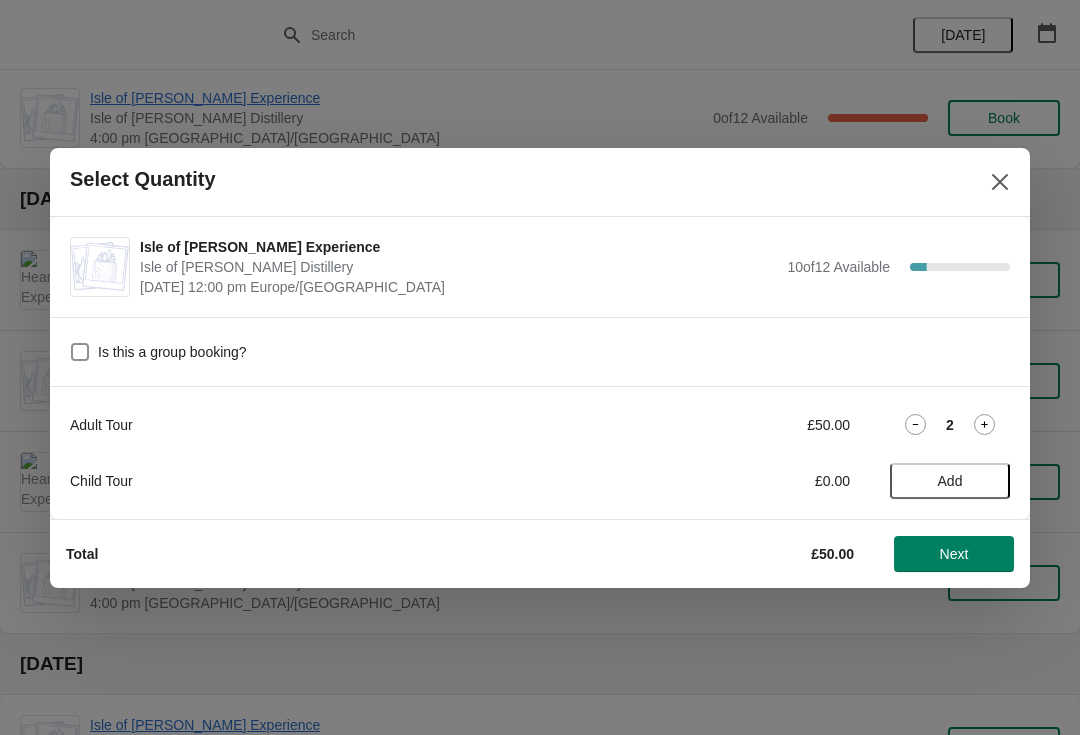click on "Next" at bounding box center [954, 554] 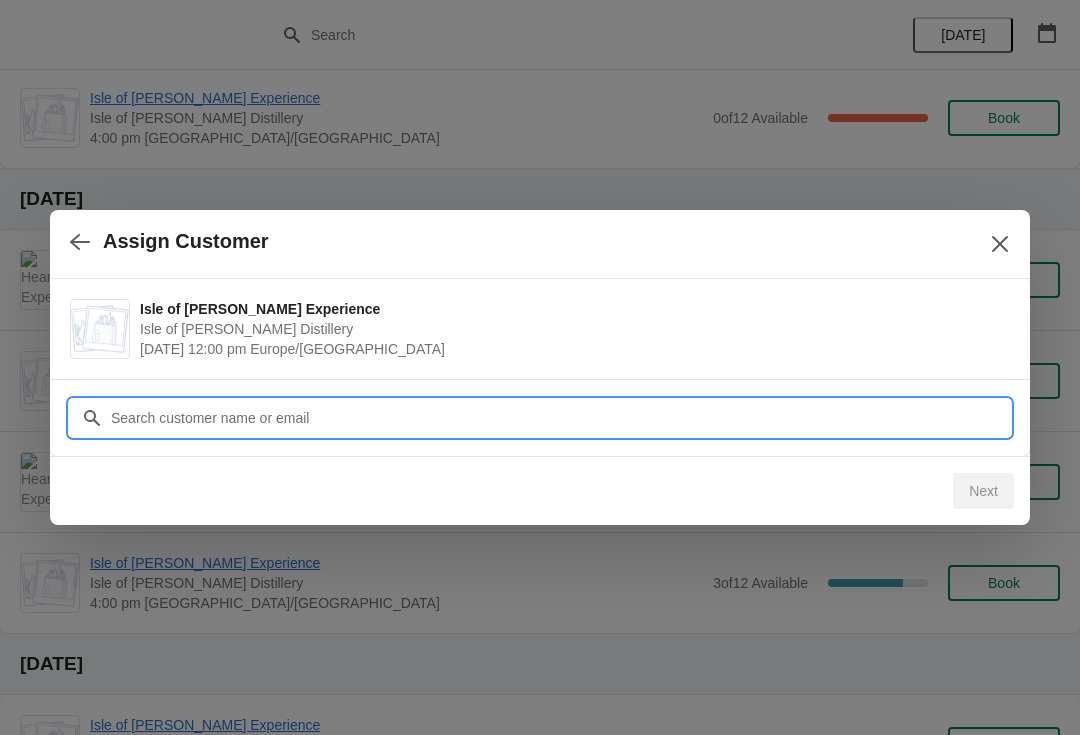 click on "Customer" at bounding box center [560, 418] 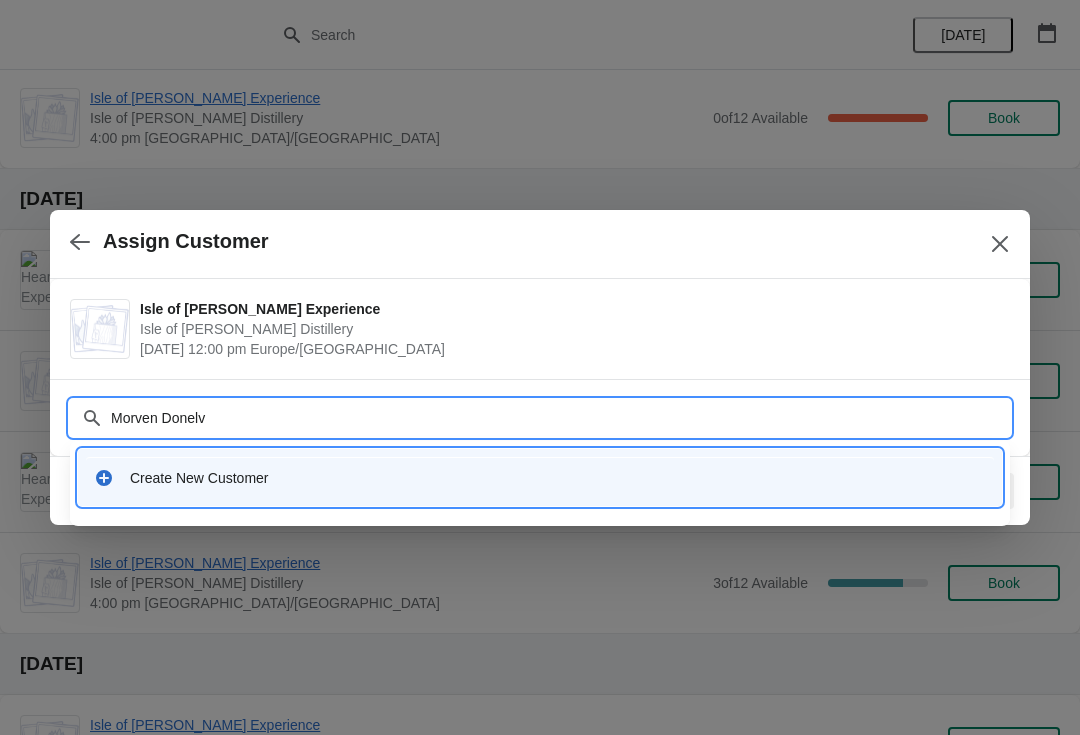 type on "Morven Donelvy" 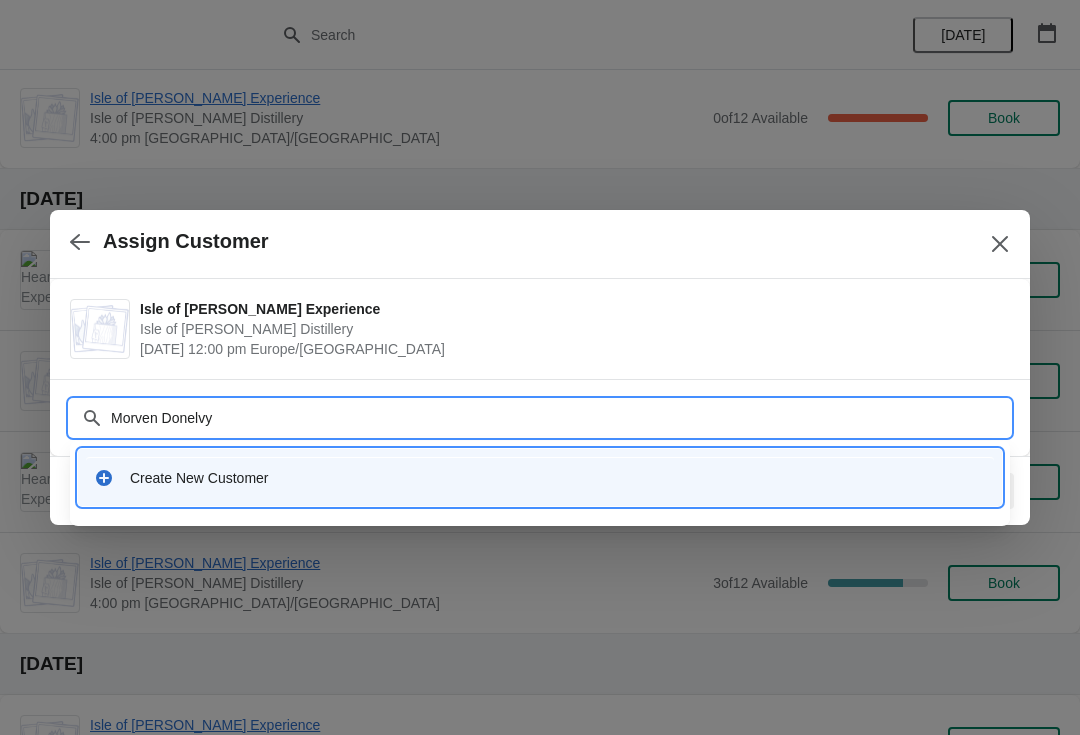 click on "Create New Customer" at bounding box center [558, 478] 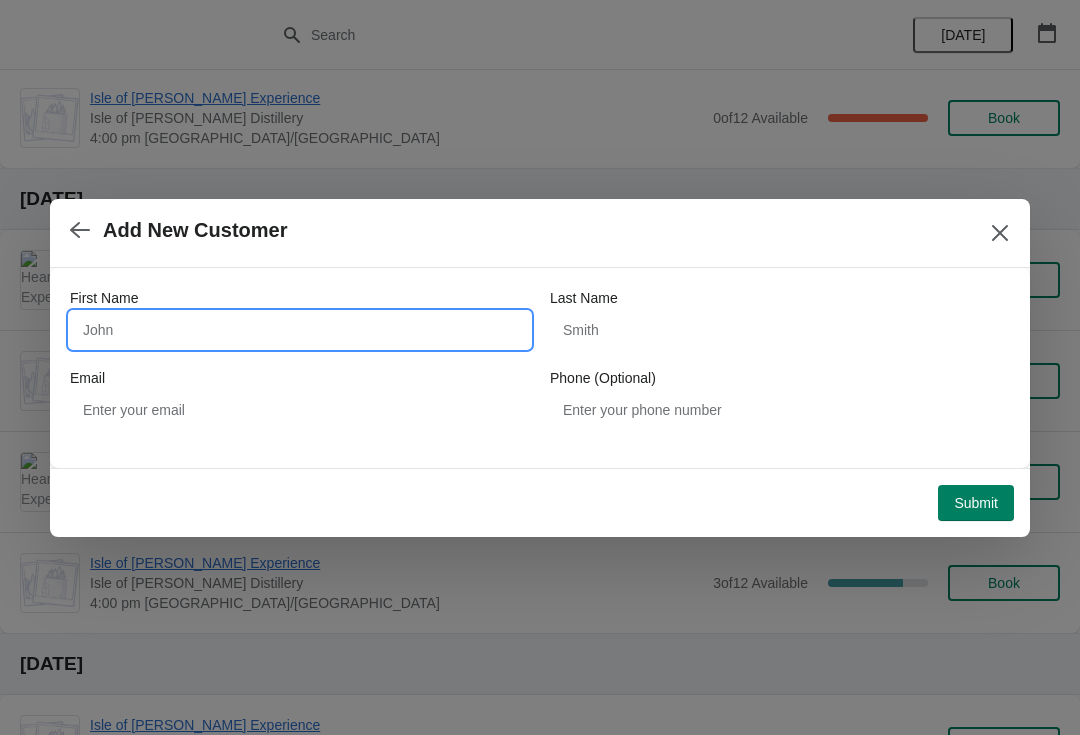 click on "First Name" at bounding box center [300, 330] 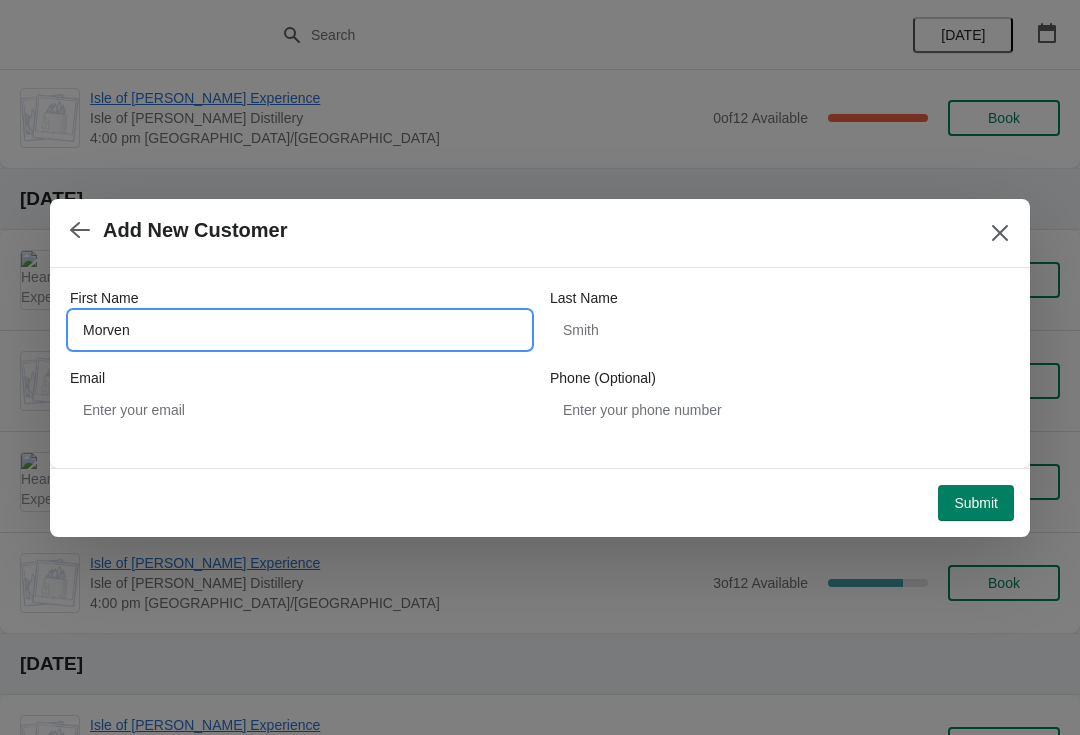 type on "Morven" 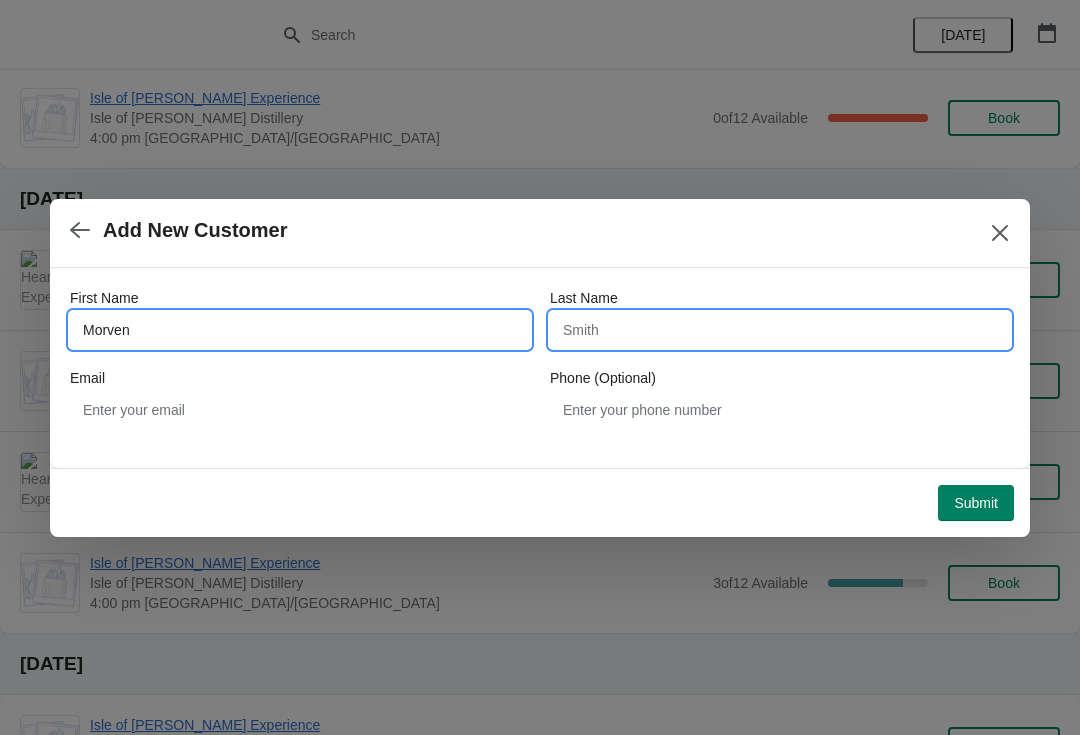 click on "Last Name" at bounding box center [780, 330] 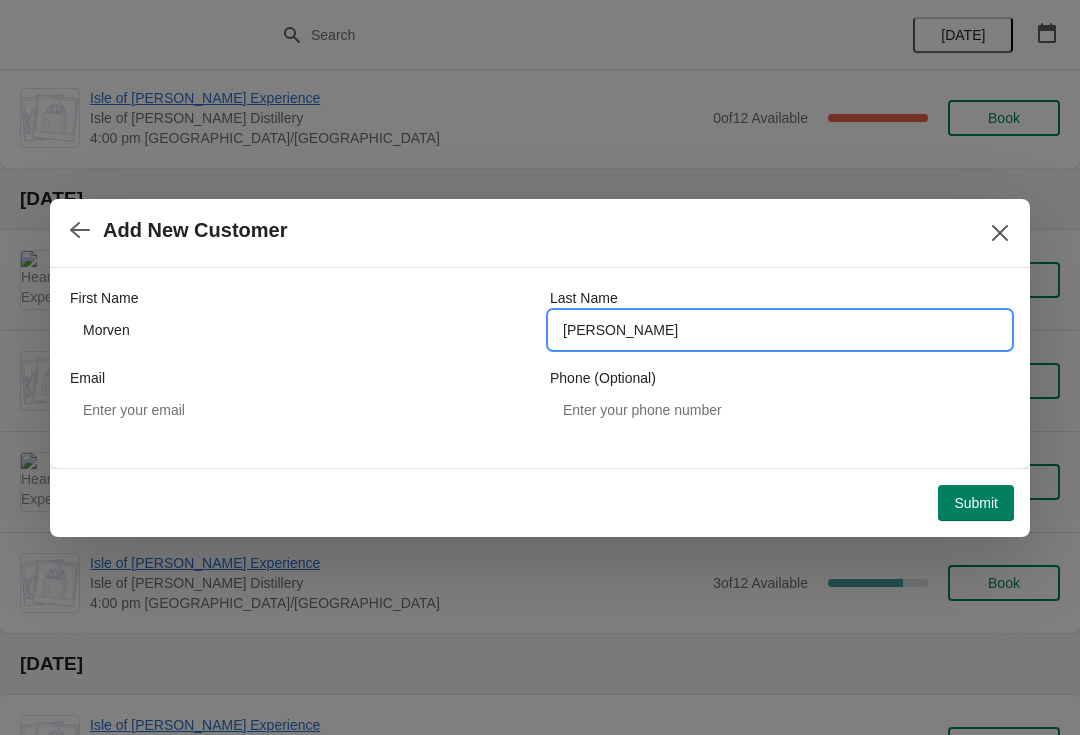 click on "Don Ely" at bounding box center [780, 330] 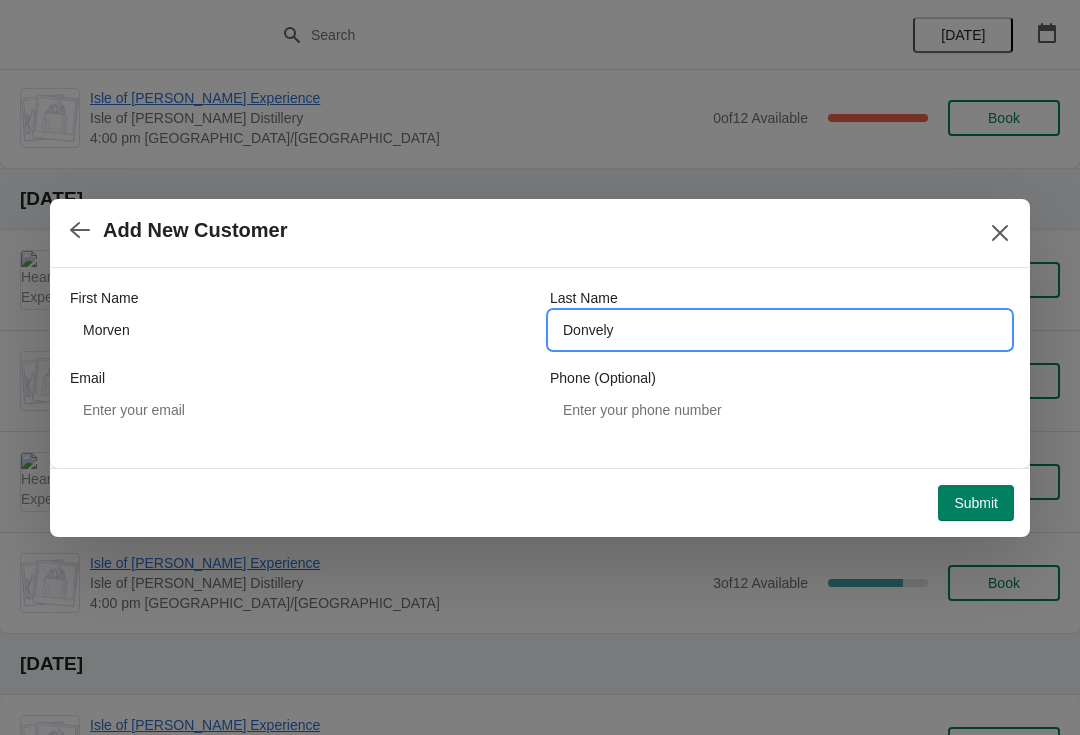 type on "Donvely" 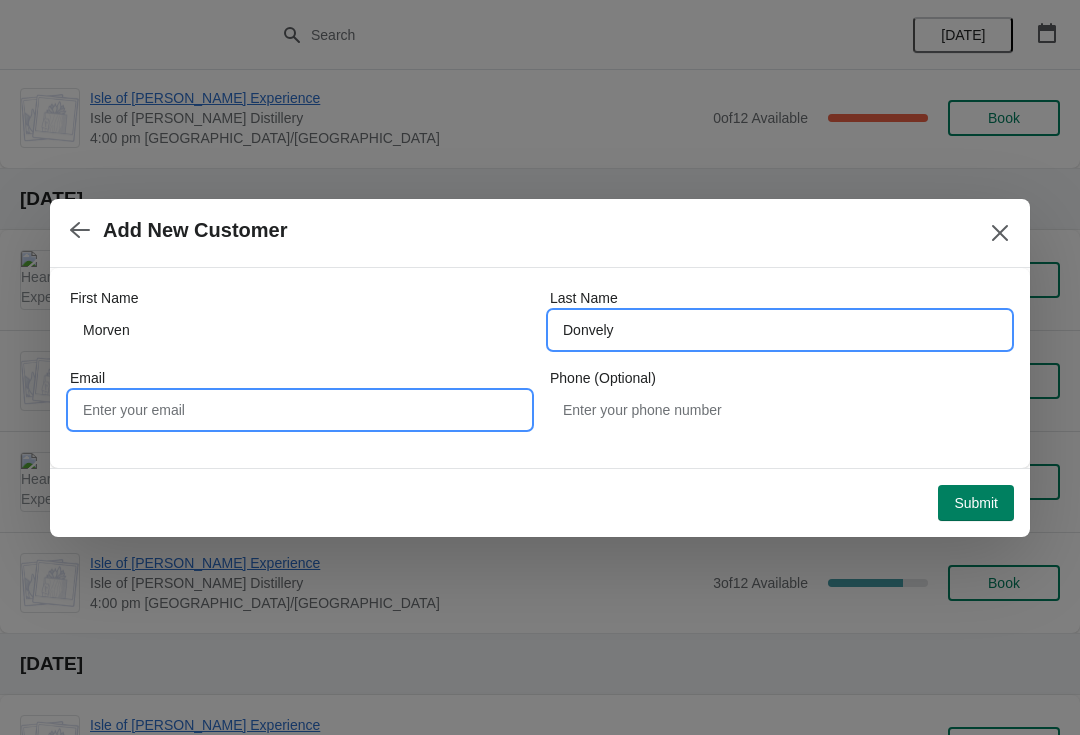 click on "Email" at bounding box center [300, 410] 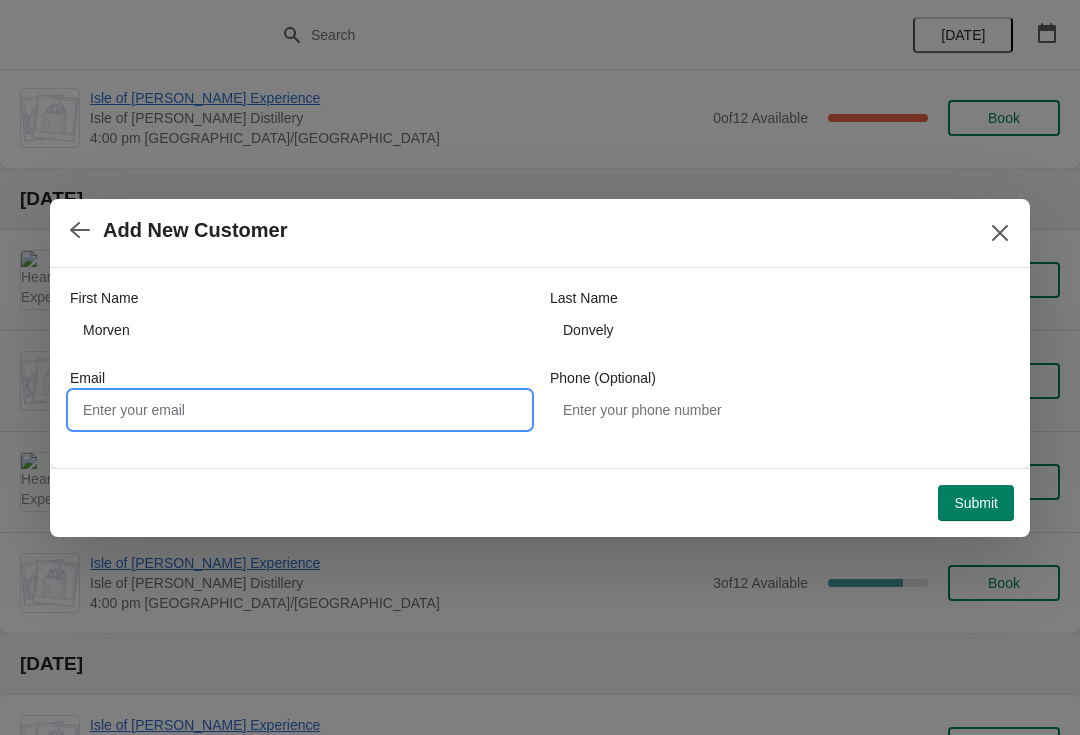 click on "Email" at bounding box center [300, 410] 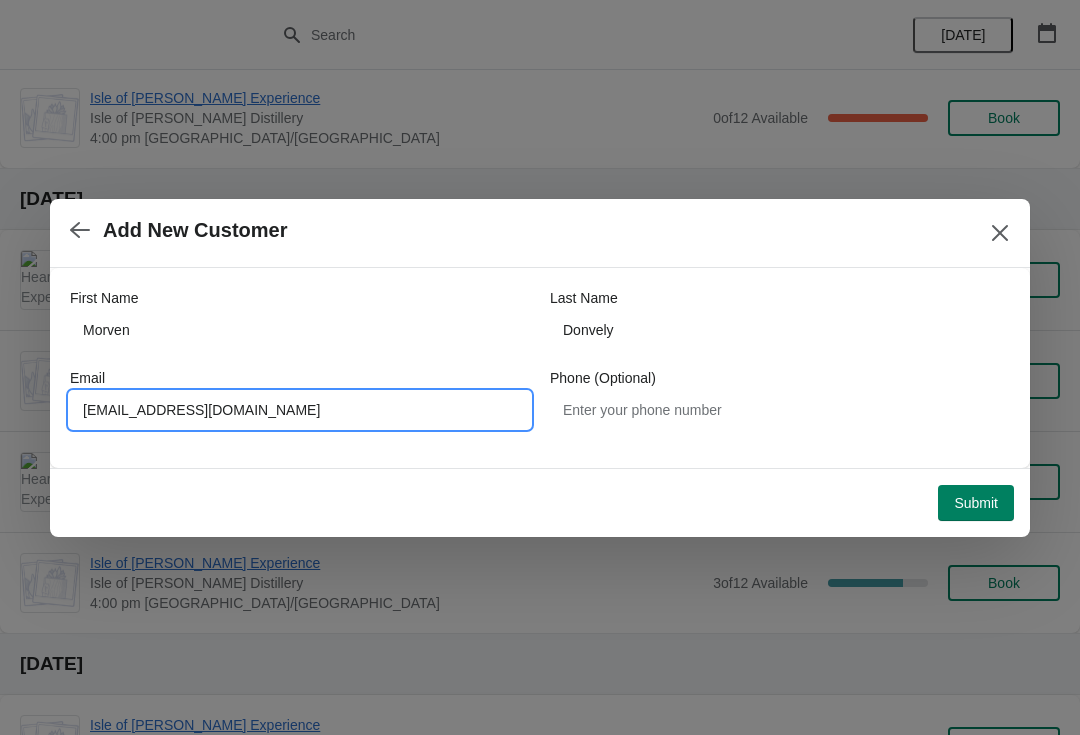 type on "morvendonvely@gmail.com" 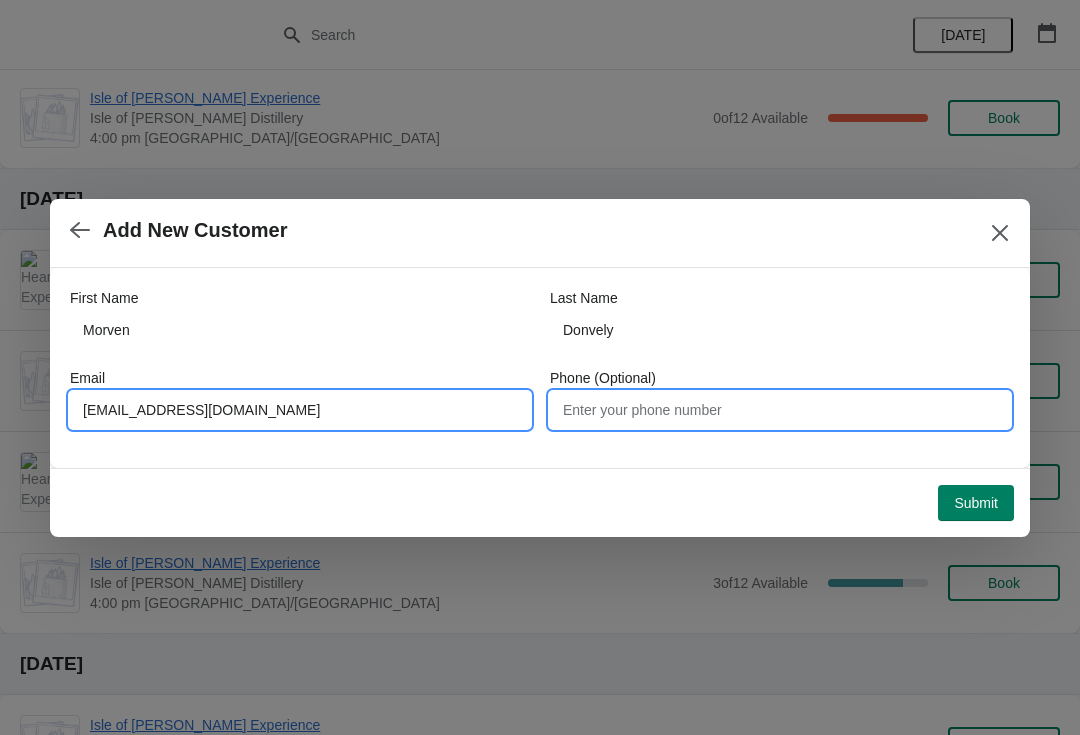 click on "Phone (Optional)" at bounding box center (780, 410) 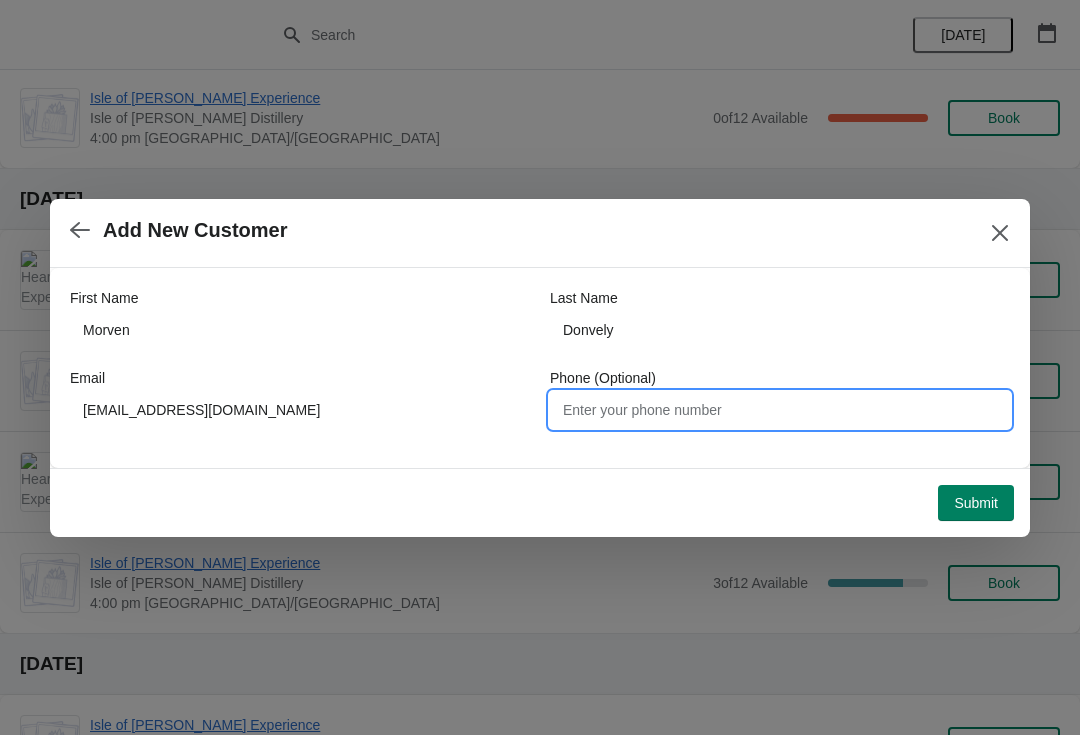 click on "Submit" at bounding box center (976, 503) 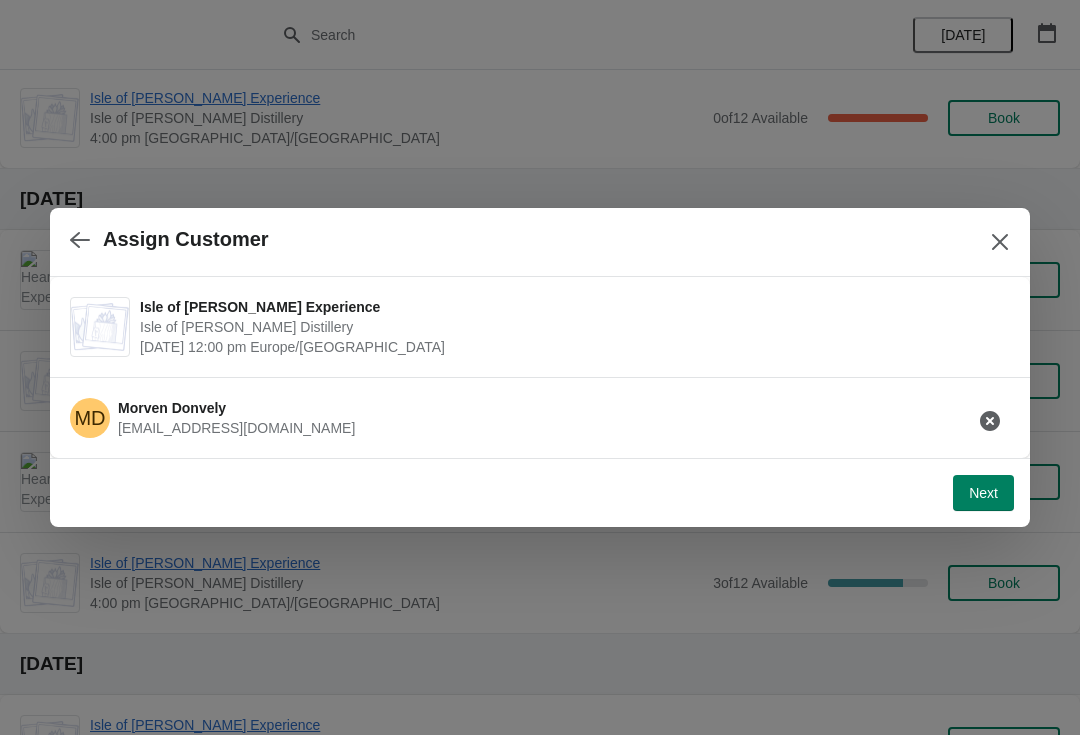 click on "Next" at bounding box center [983, 493] 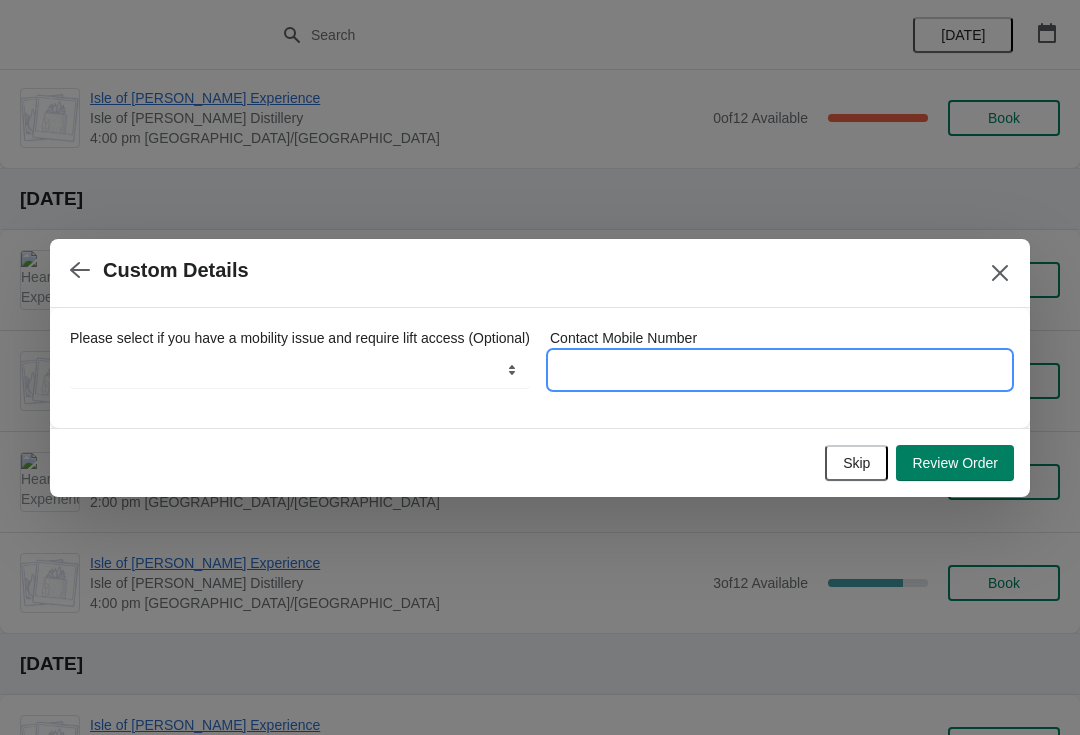 click on "Contact Mobile Number" at bounding box center (780, 370) 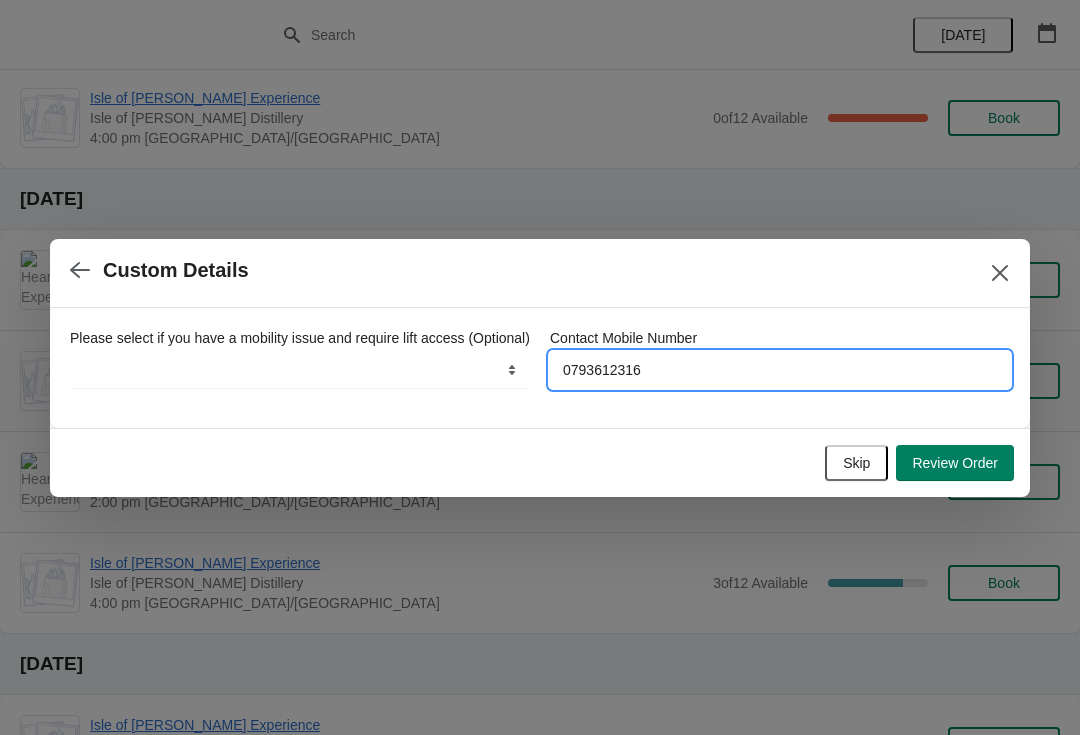 type on "07936123167" 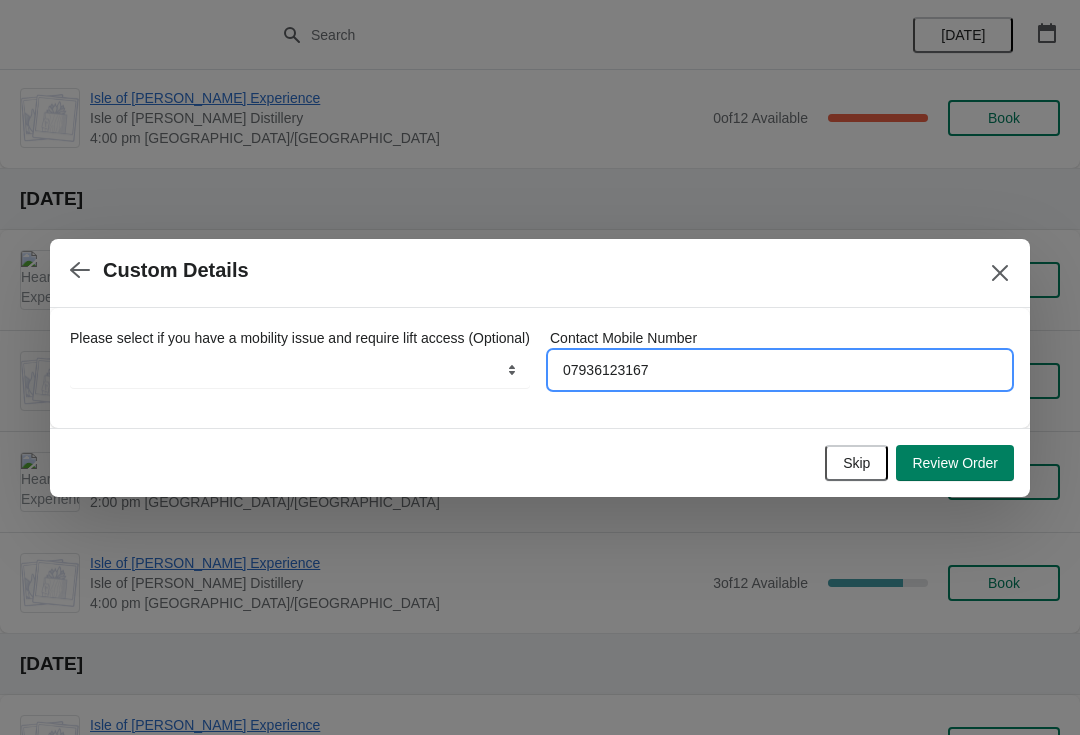 click on "Review Order" at bounding box center (955, 463) 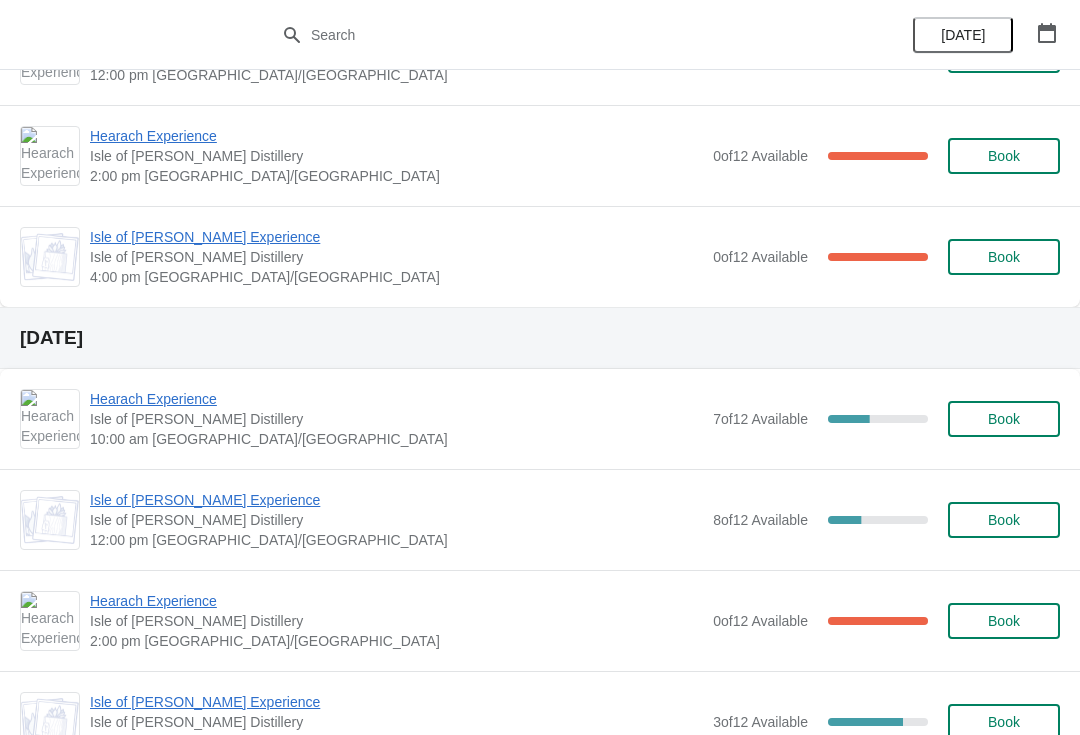 scroll, scrollTop: 302, scrollLeft: 0, axis: vertical 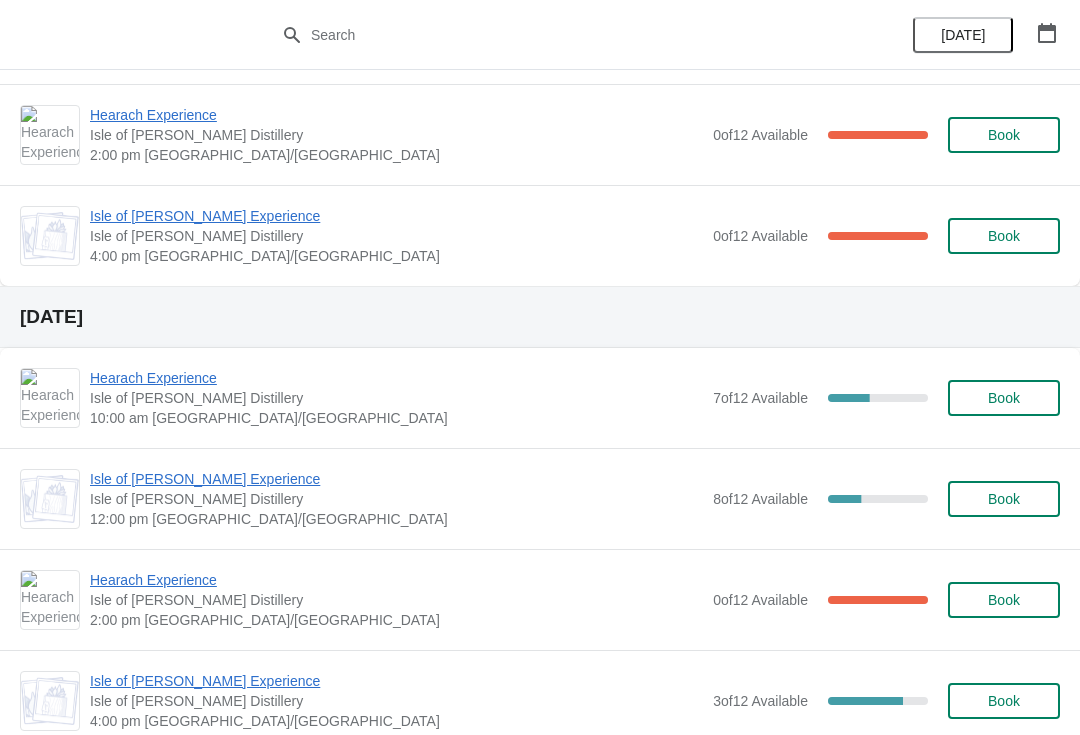 click on "Isle of [PERSON_NAME] Experience" at bounding box center [396, 479] 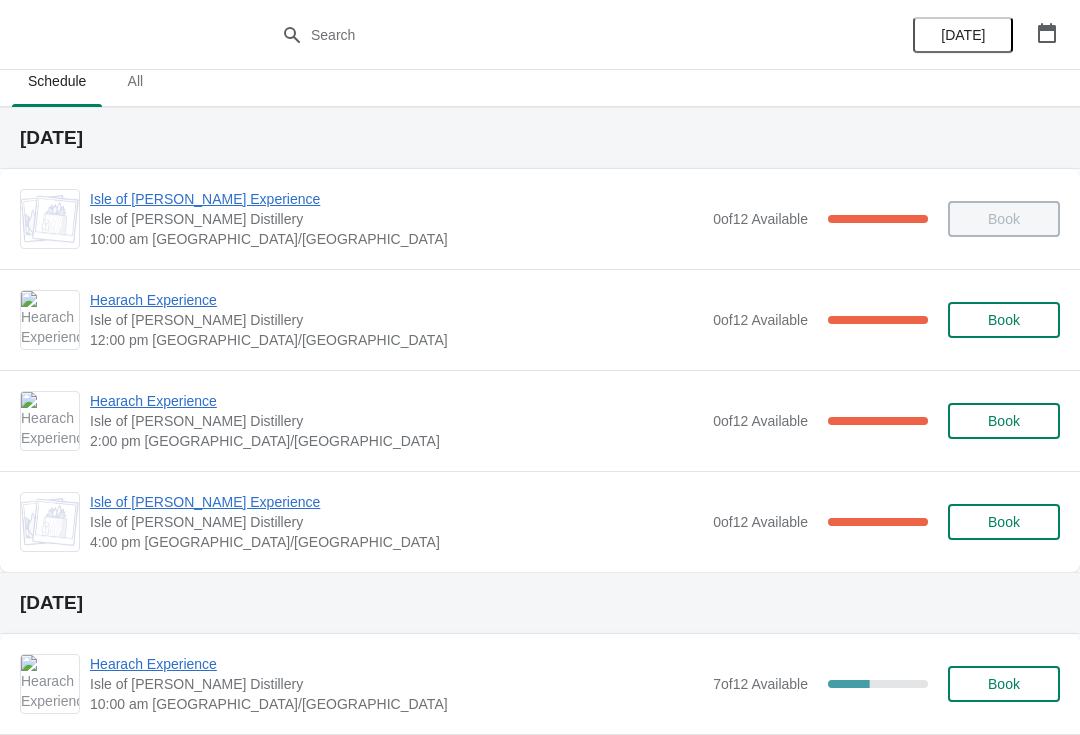 scroll, scrollTop: 14, scrollLeft: 0, axis: vertical 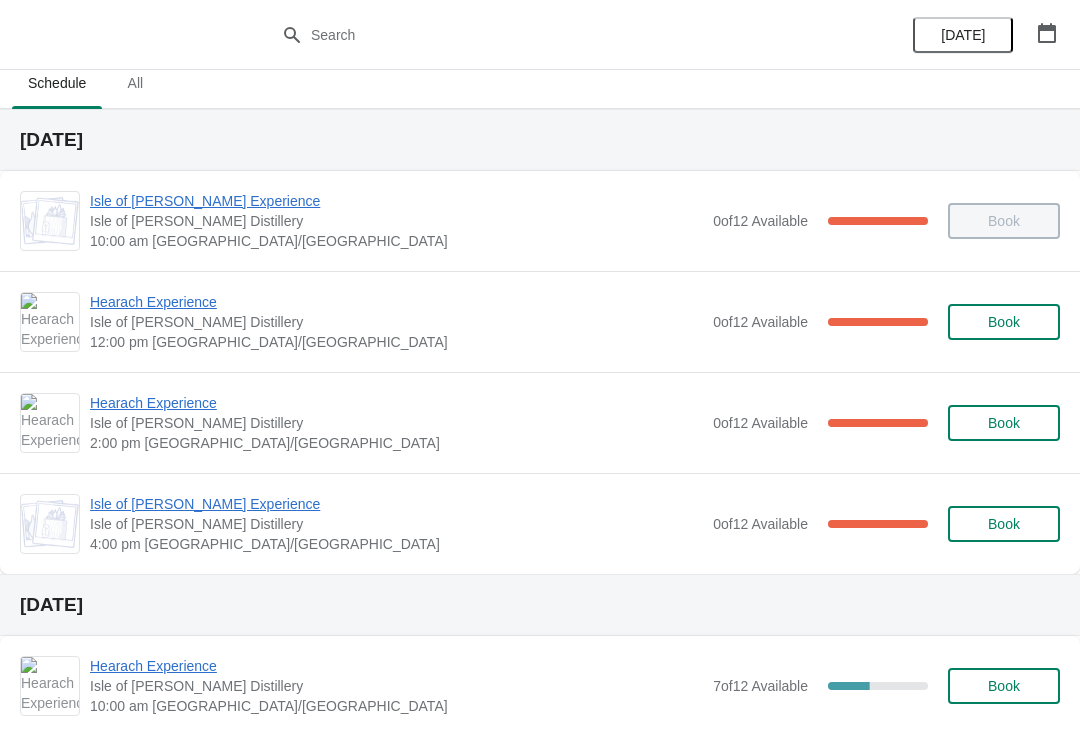 click on "Isle of [PERSON_NAME] Experience" at bounding box center [396, 201] 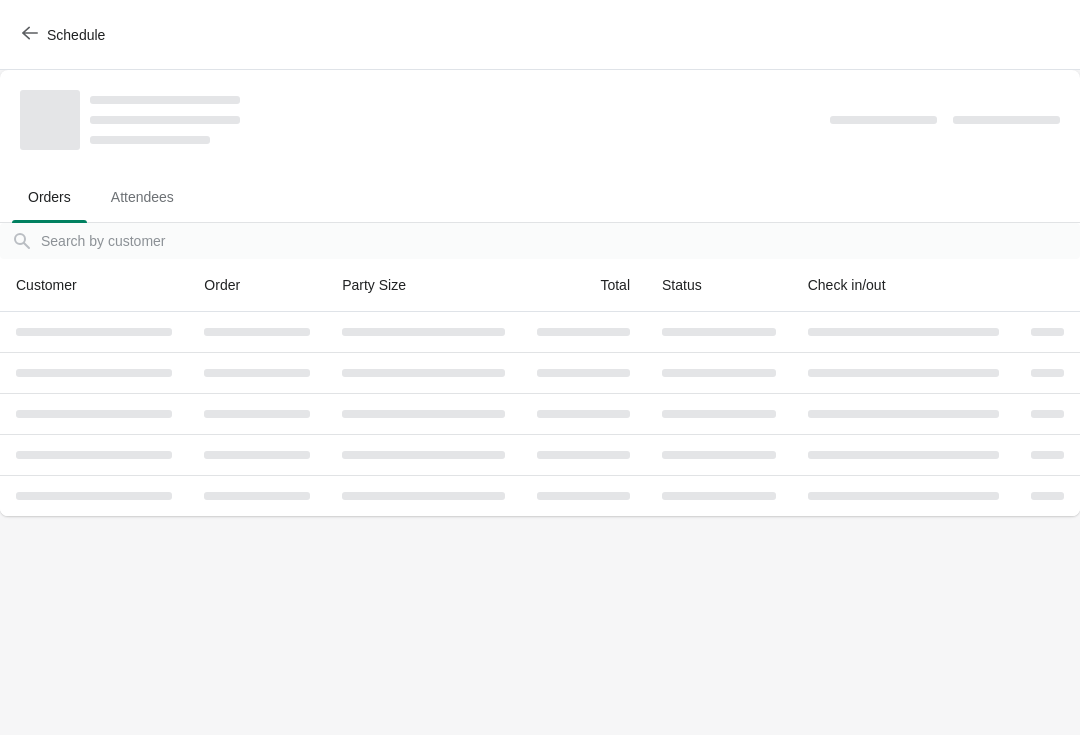 scroll, scrollTop: 0, scrollLeft: 0, axis: both 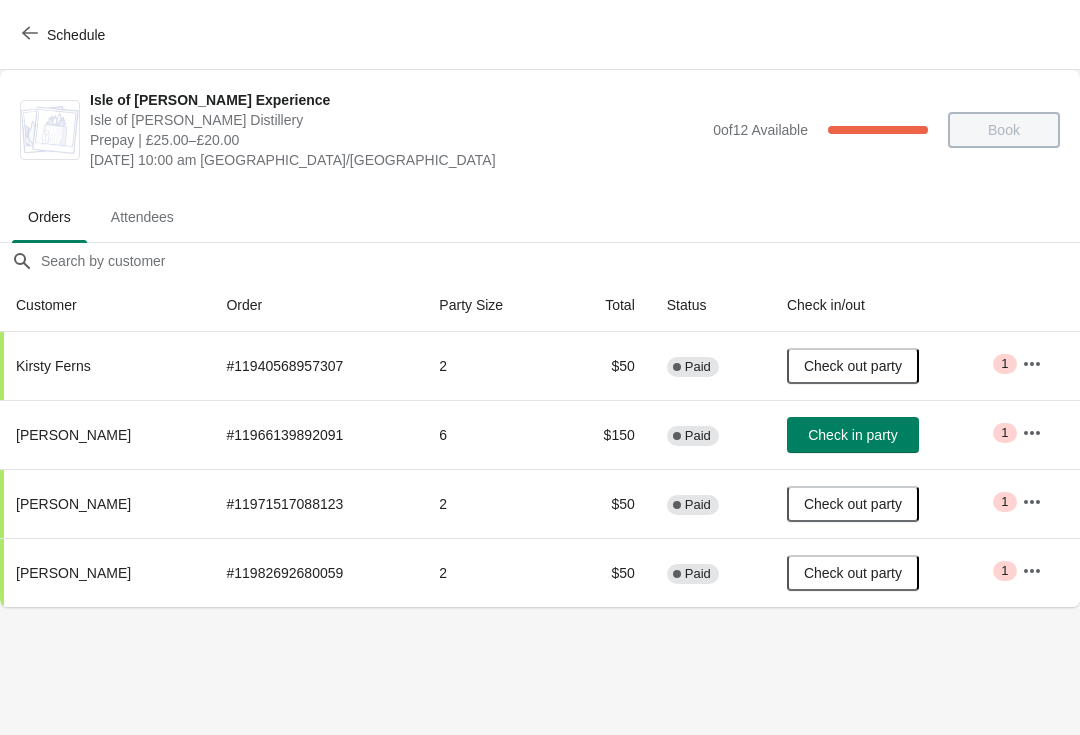 click 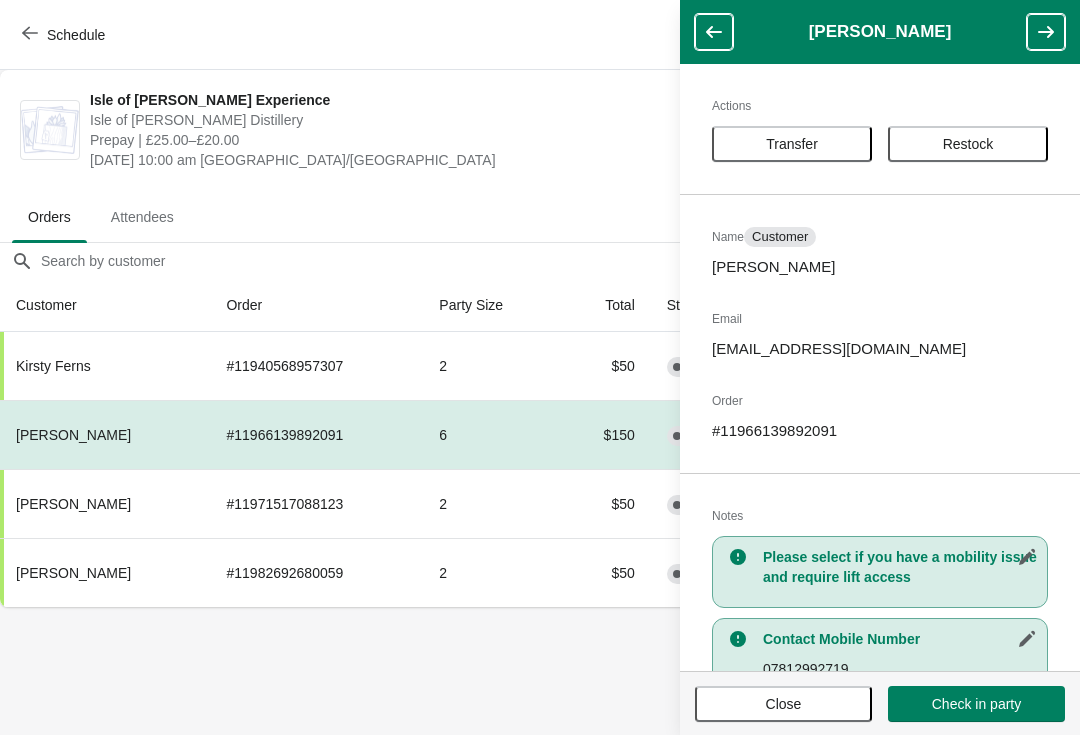 click on "Transfer" at bounding box center (792, 144) 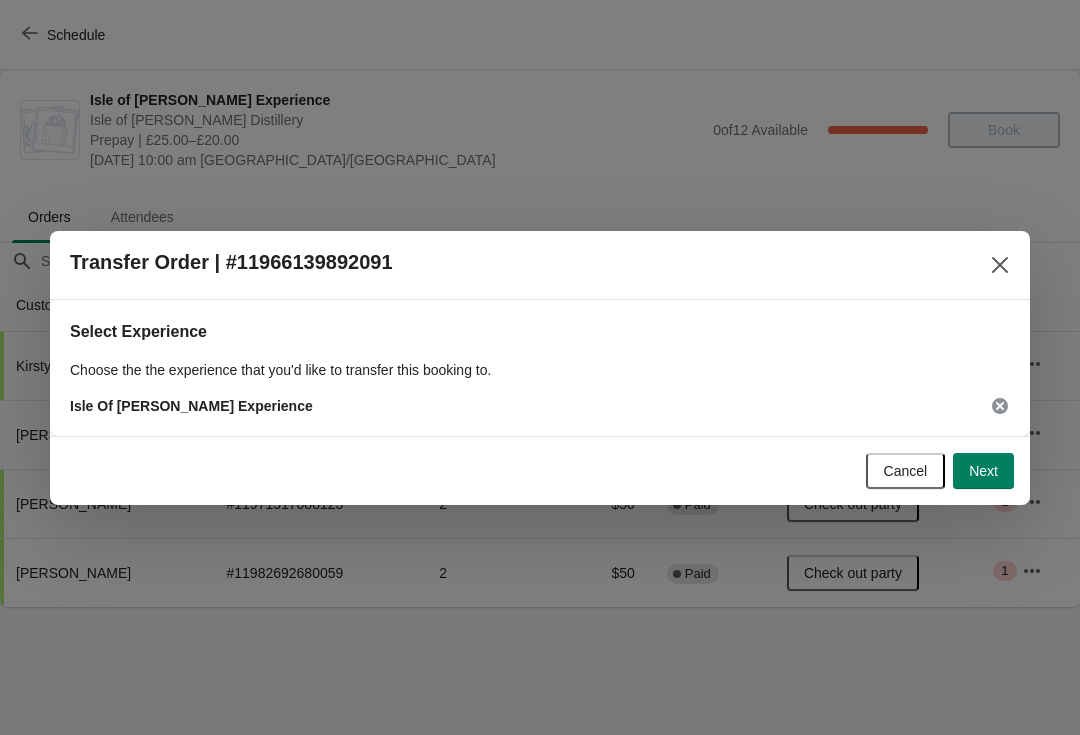 click on "Next" at bounding box center (983, 471) 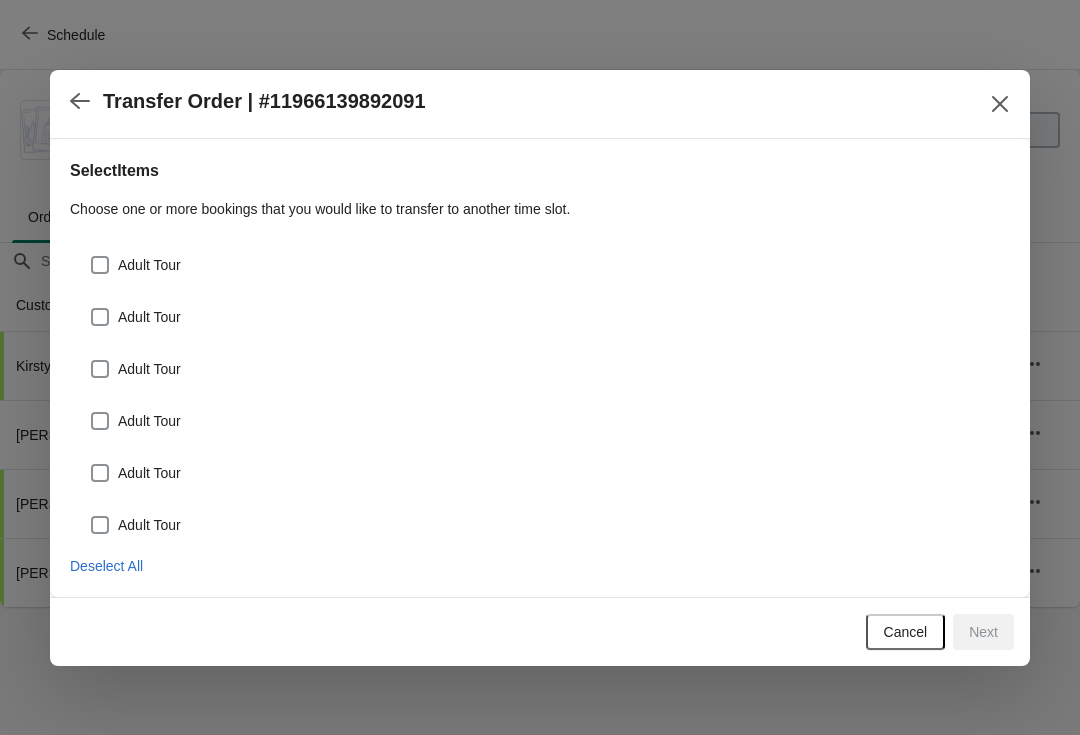 click on "Deselect All" at bounding box center (106, 566) 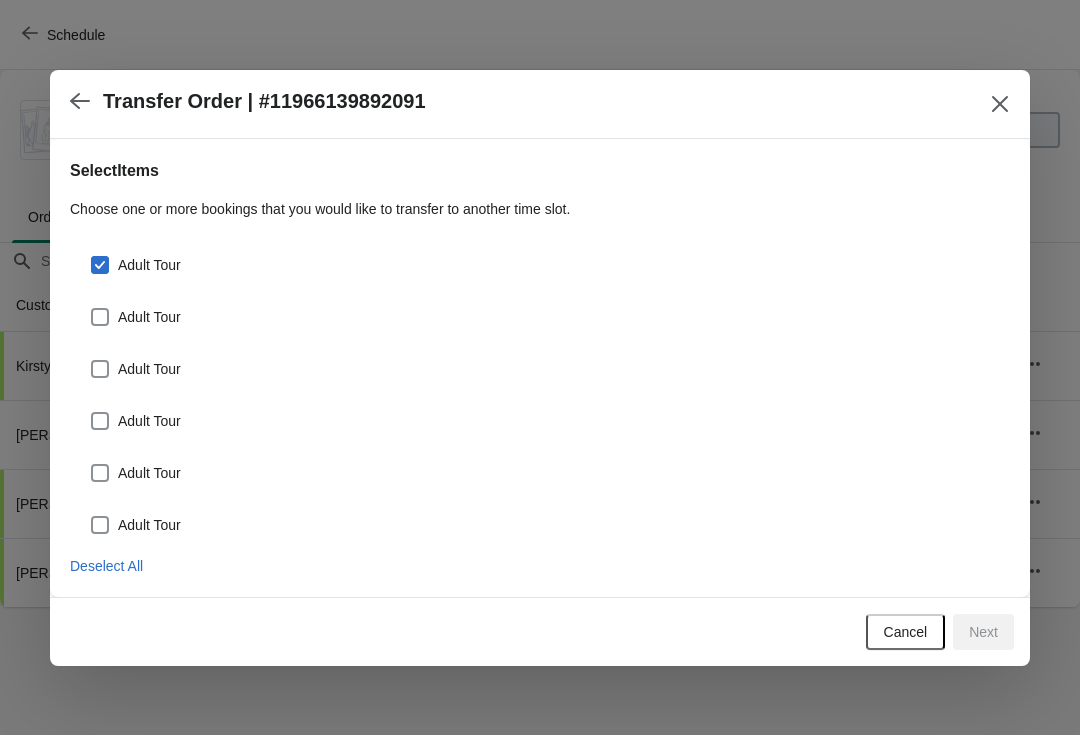checkbox on "true" 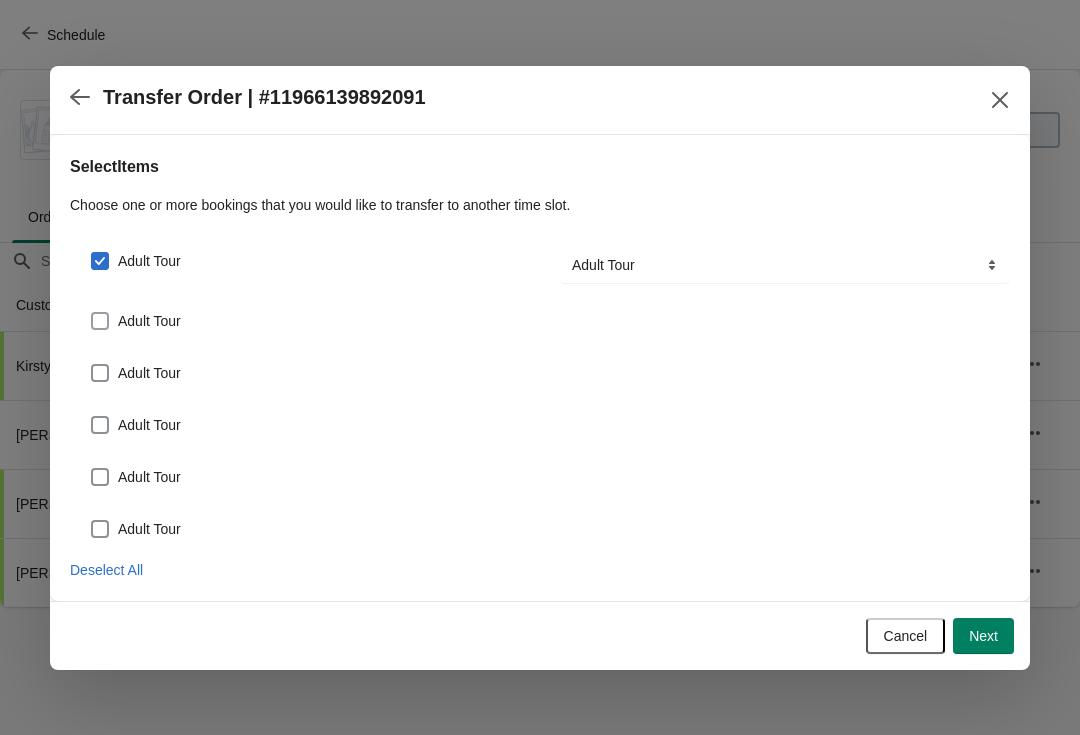 click on "Adult Tour" at bounding box center (149, 321) 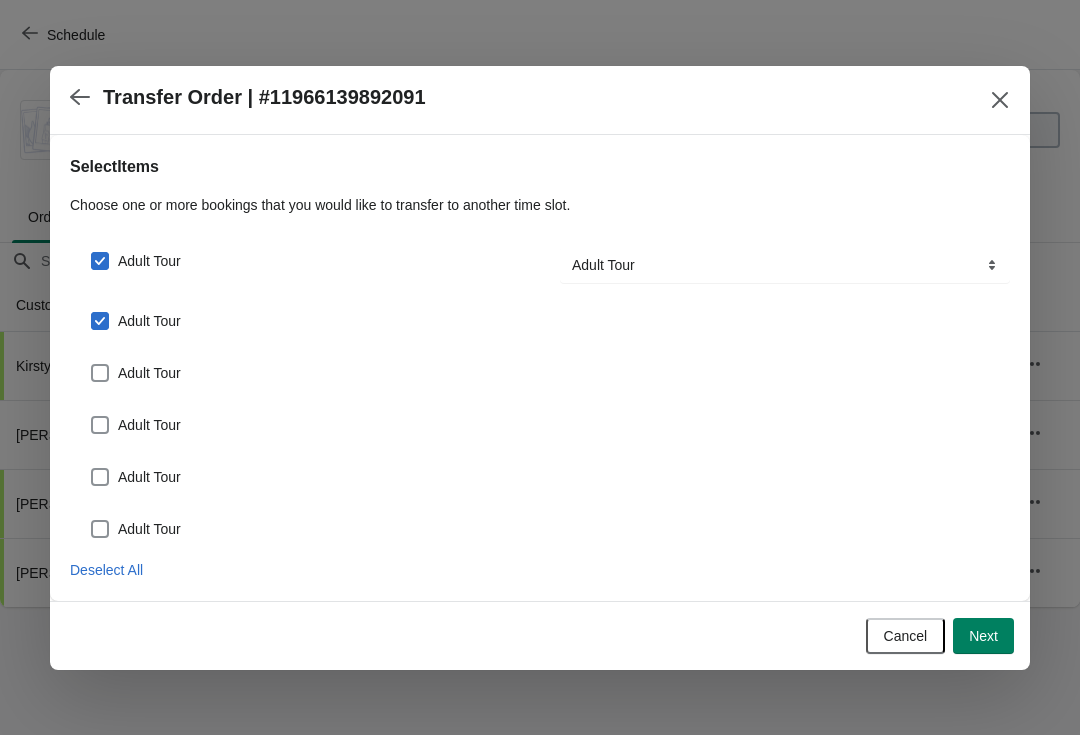 checkbox on "true" 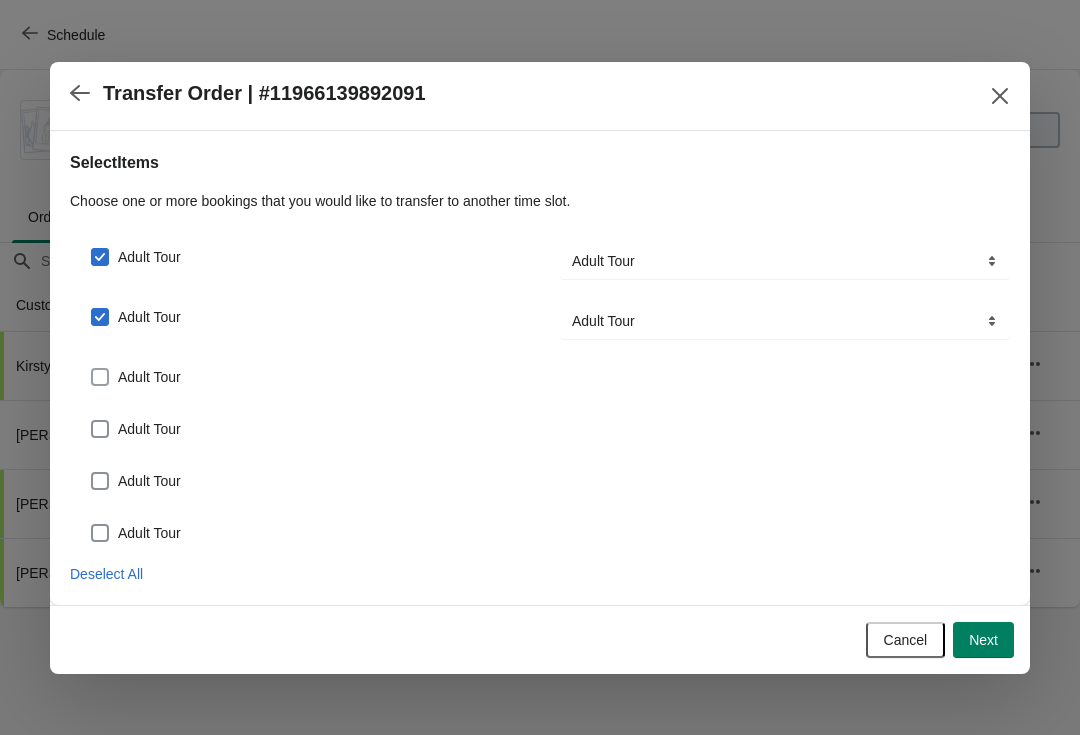 click on "Adult Tour" at bounding box center [149, 377] 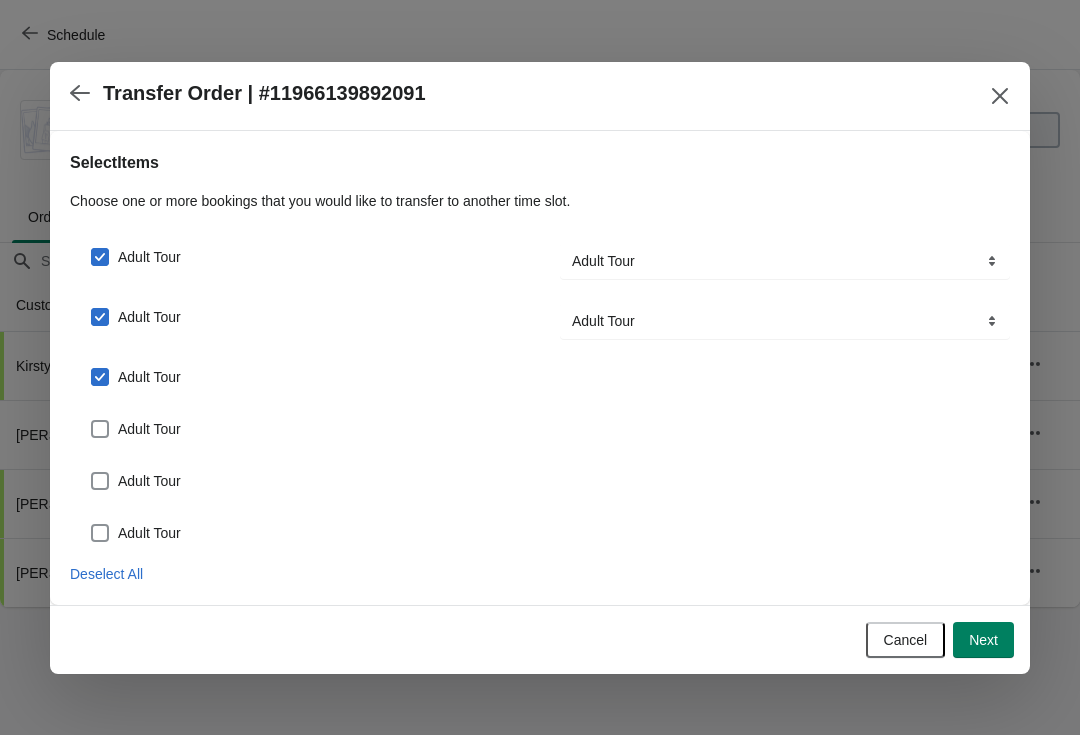 checkbox on "true" 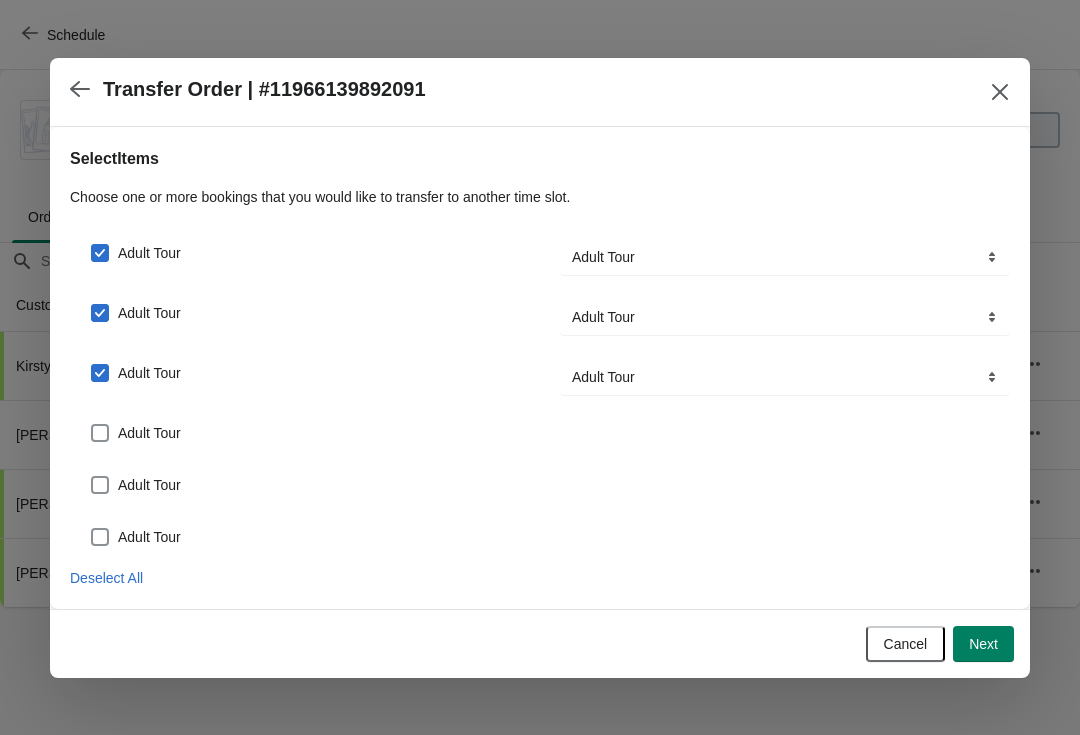 click on "Adult Tour" at bounding box center (149, 433) 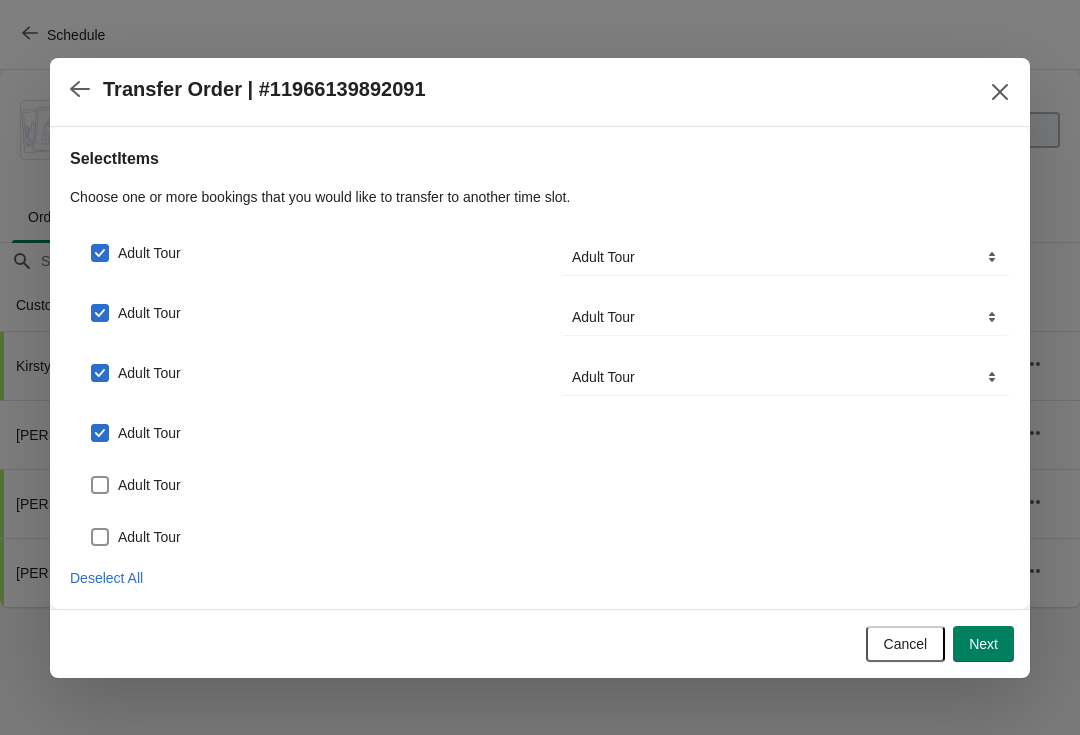 checkbox on "true" 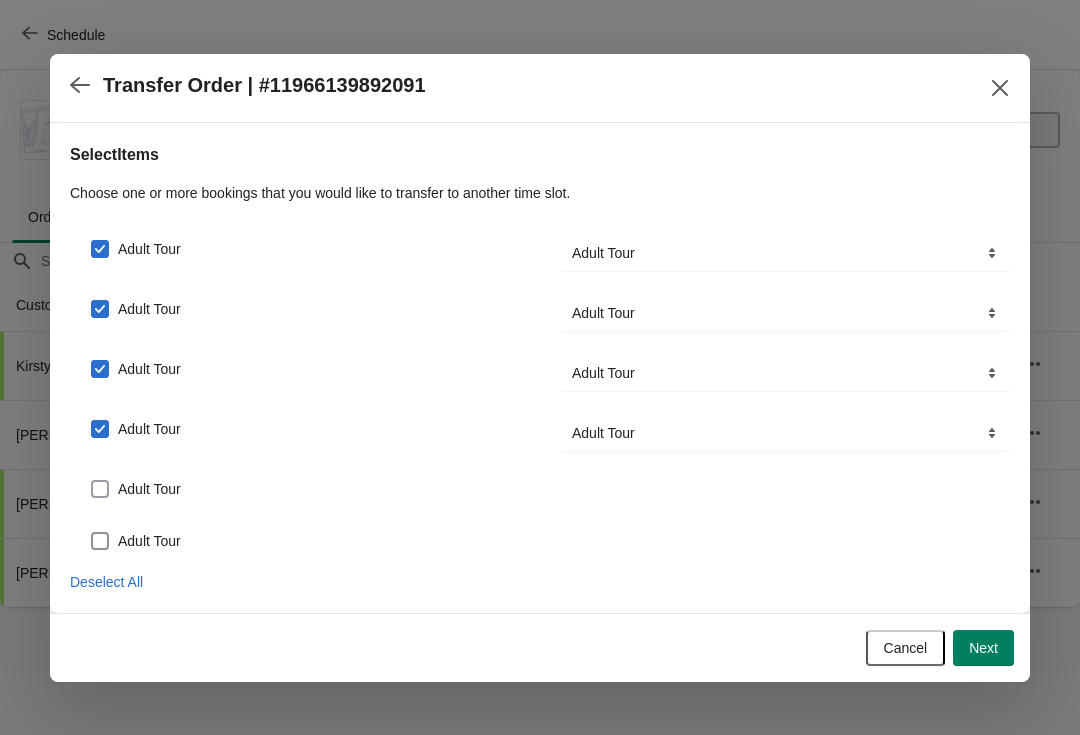 click on "Adult Tour" at bounding box center [149, 489] 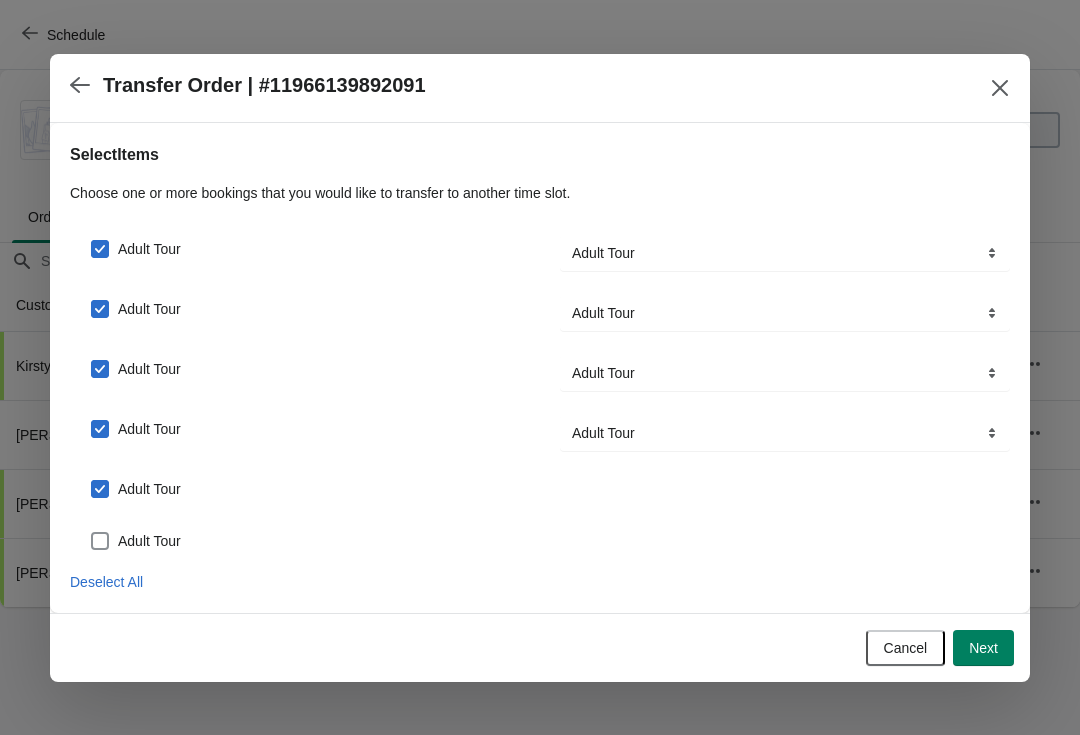 checkbox on "true" 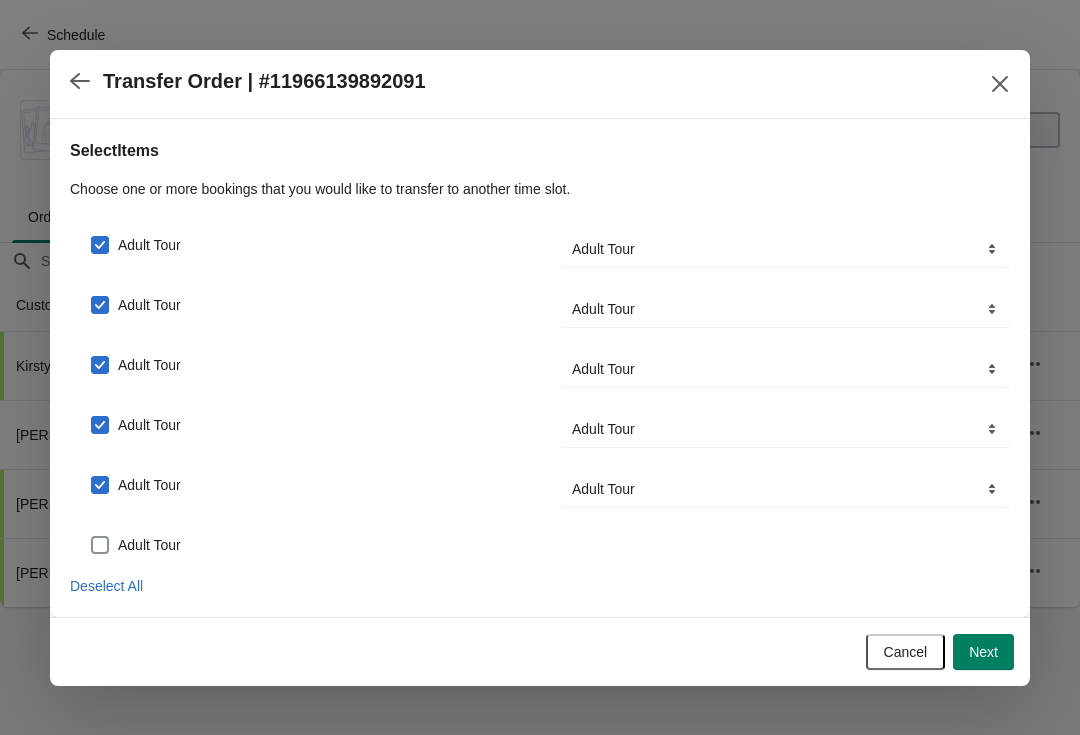 click on "Adult Tour" at bounding box center (540, 537) 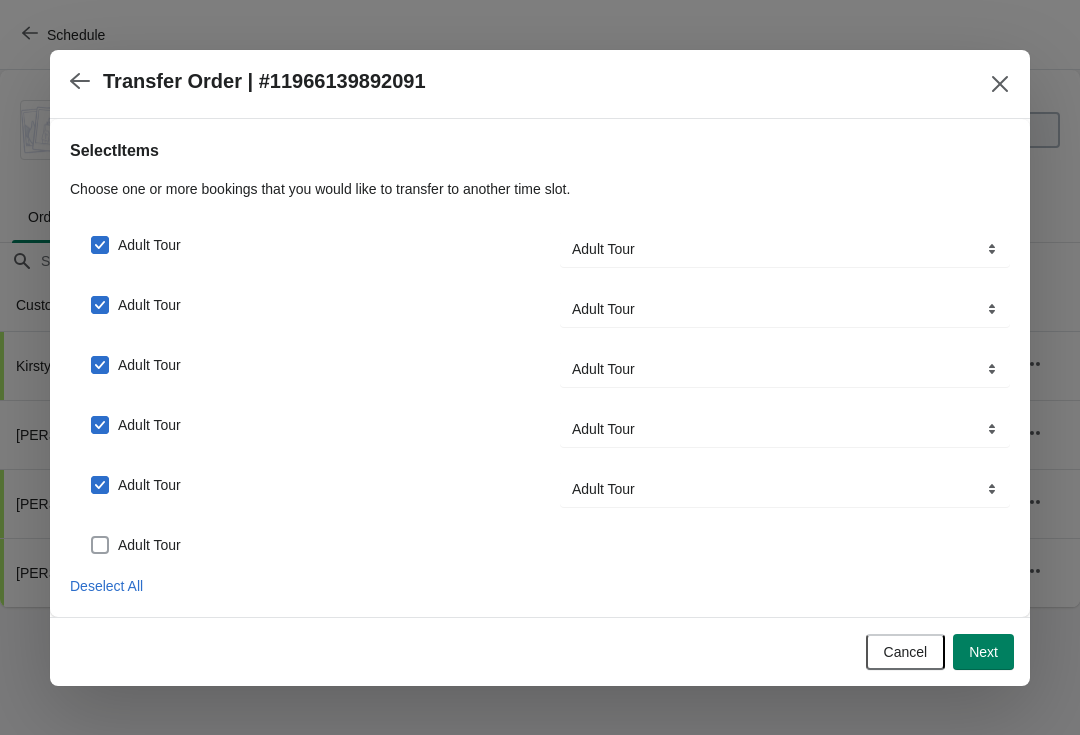 click on "Adult Tour" at bounding box center (149, 545) 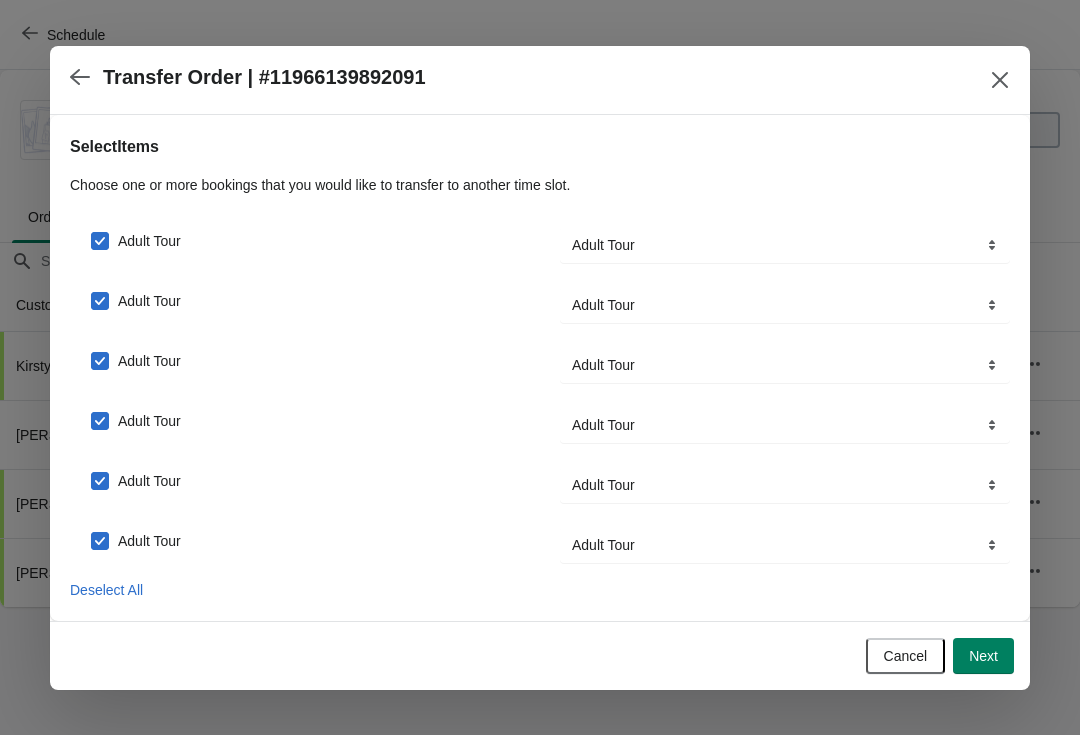 click on "Next" at bounding box center (983, 656) 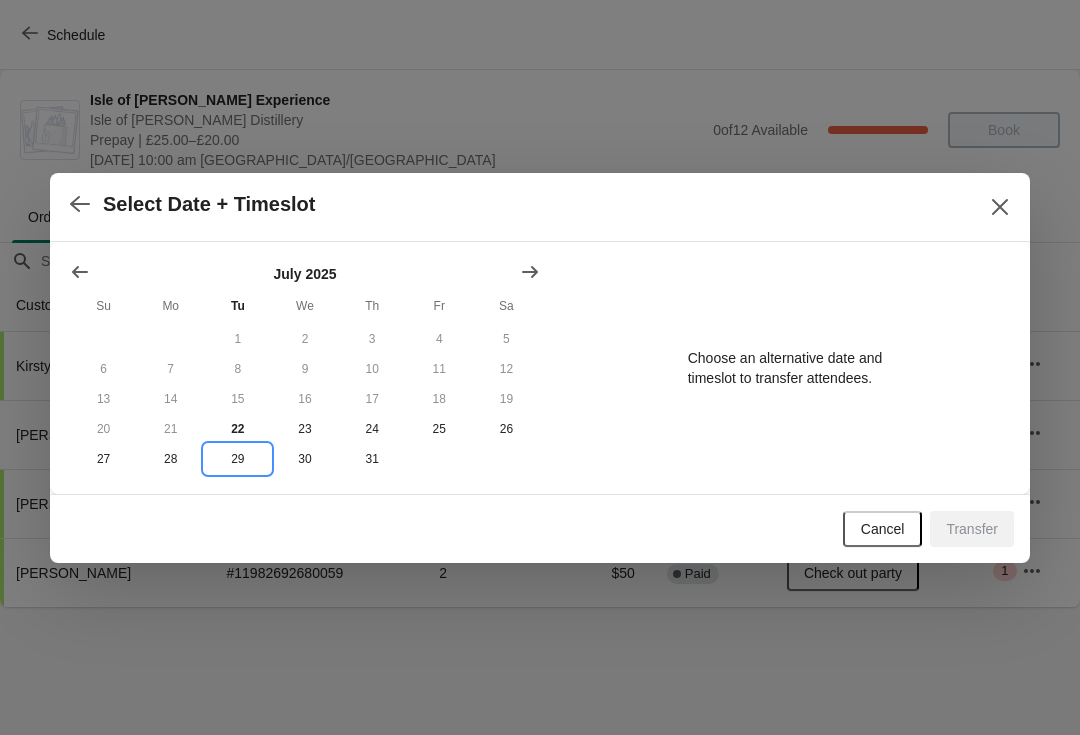 click on "29" at bounding box center (237, 459) 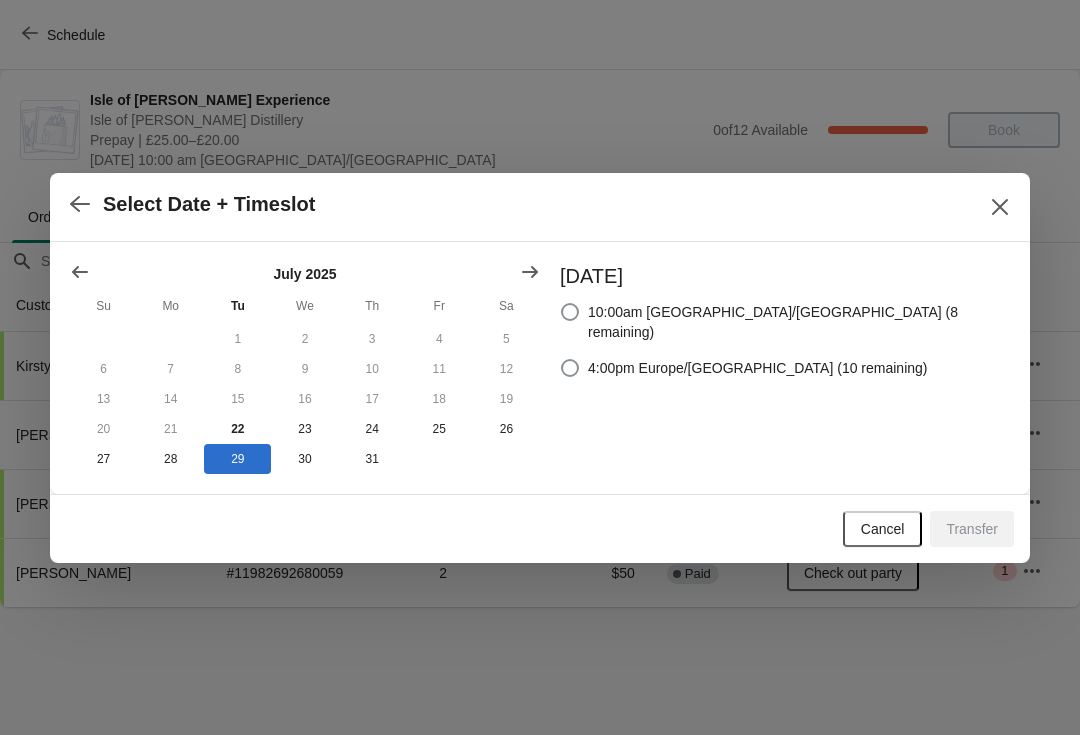 click on "10:00am [GEOGRAPHIC_DATA]/[GEOGRAPHIC_DATA] (8 remaining)" at bounding box center [799, 322] 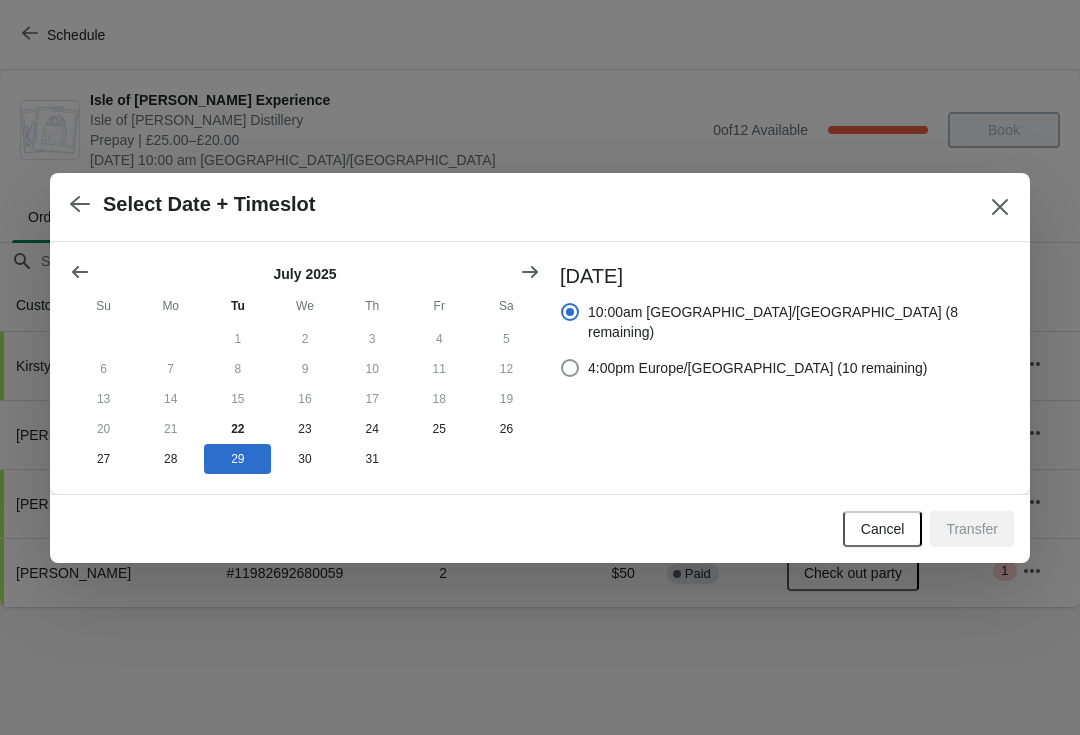 radio on "true" 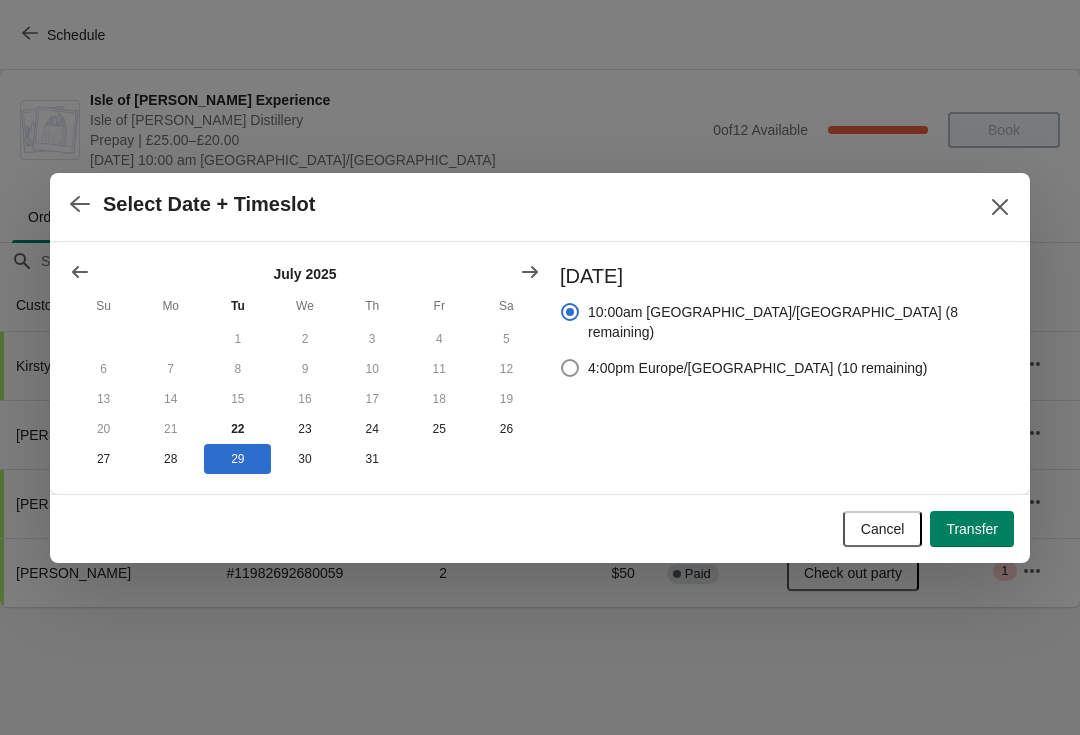 click on "Transfer" at bounding box center (972, 529) 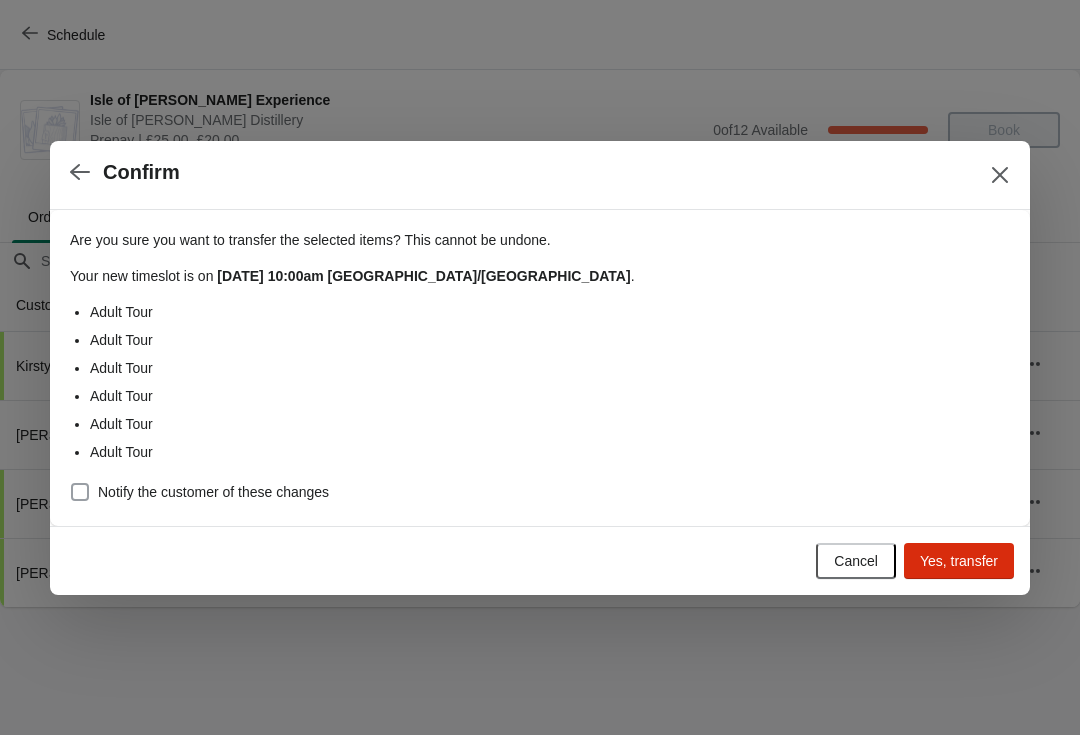 click on "Notify the customer of these changes" at bounding box center [213, 492] 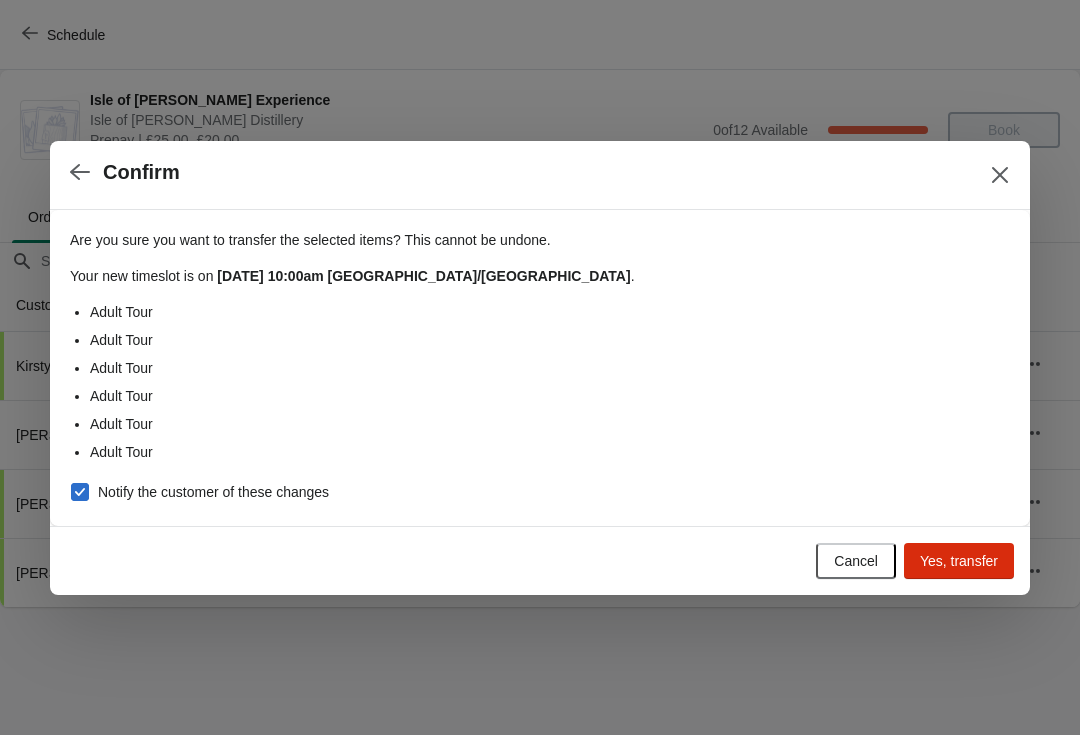 checkbox on "true" 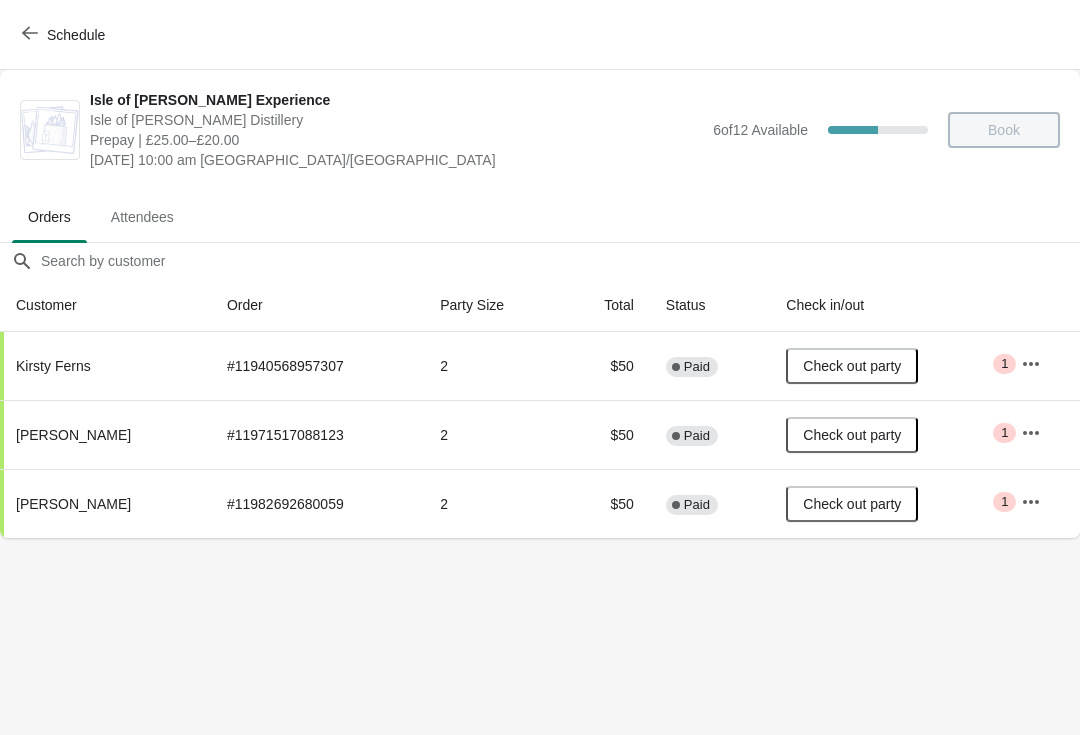 click on "Schedule" at bounding box center (65, 34) 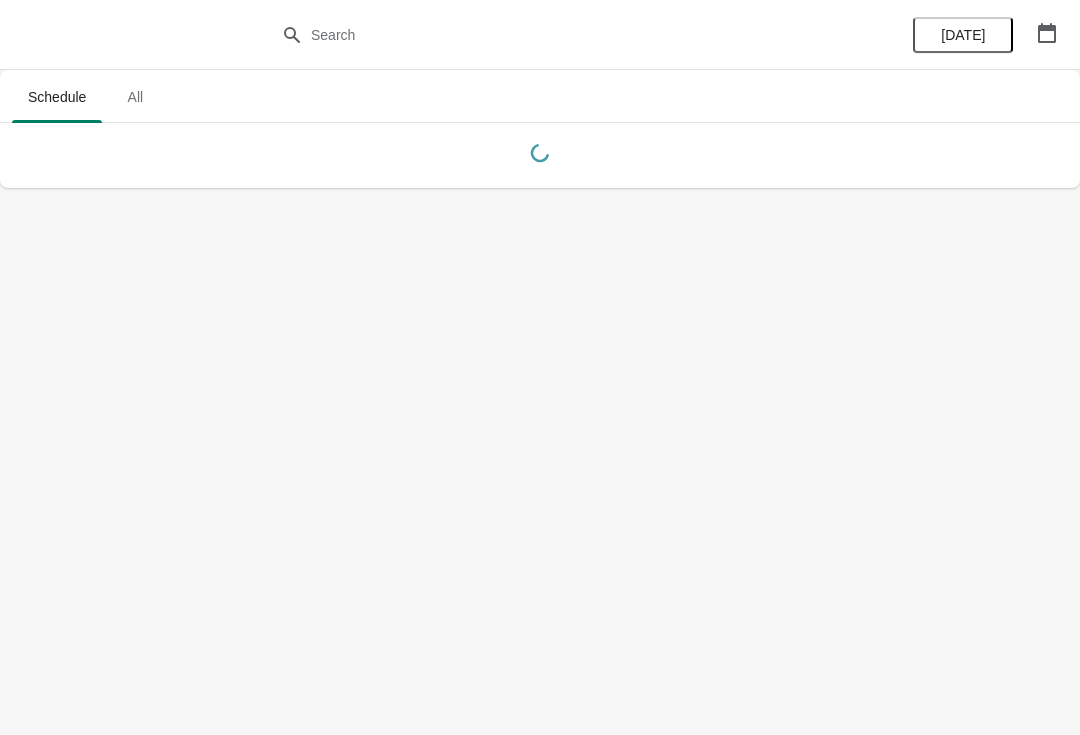 click at bounding box center (1047, 33) 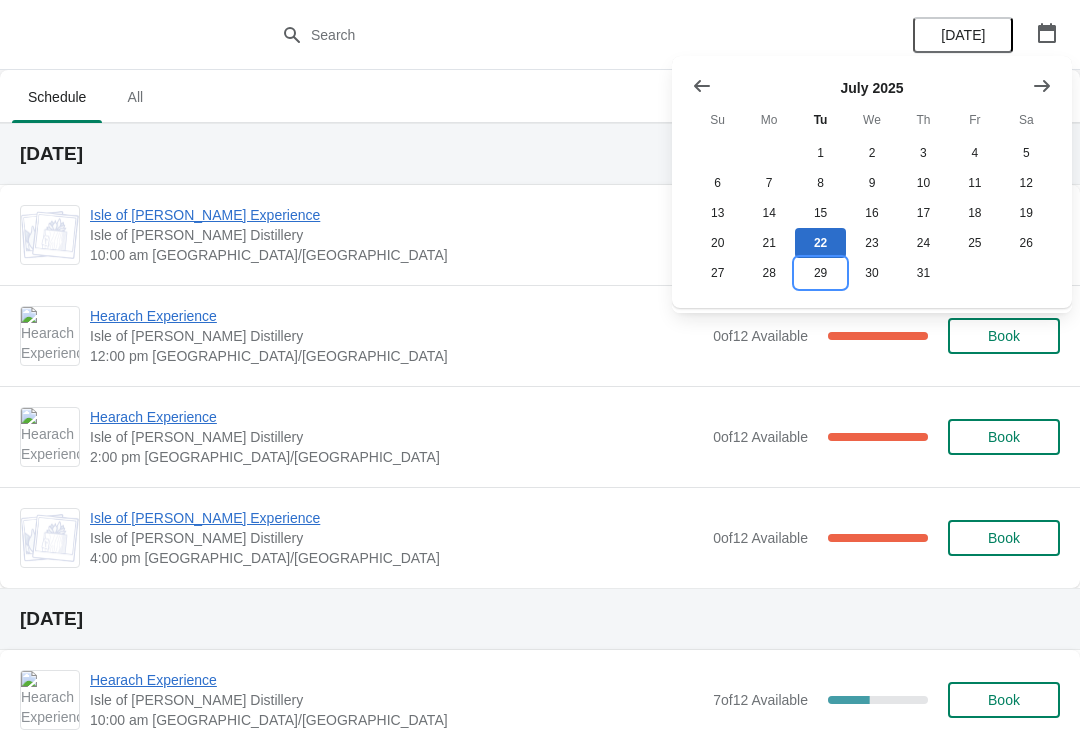 click on "29" at bounding box center [820, 273] 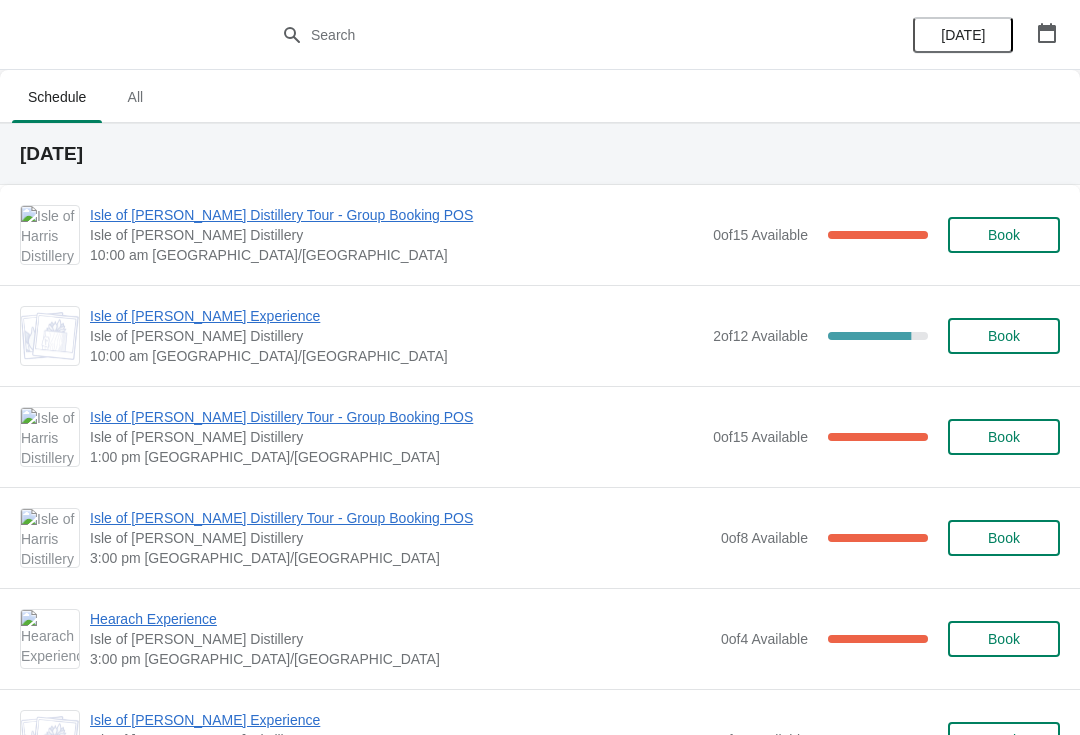 click on "Isle of [PERSON_NAME] Experience" at bounding box center (396, 316) 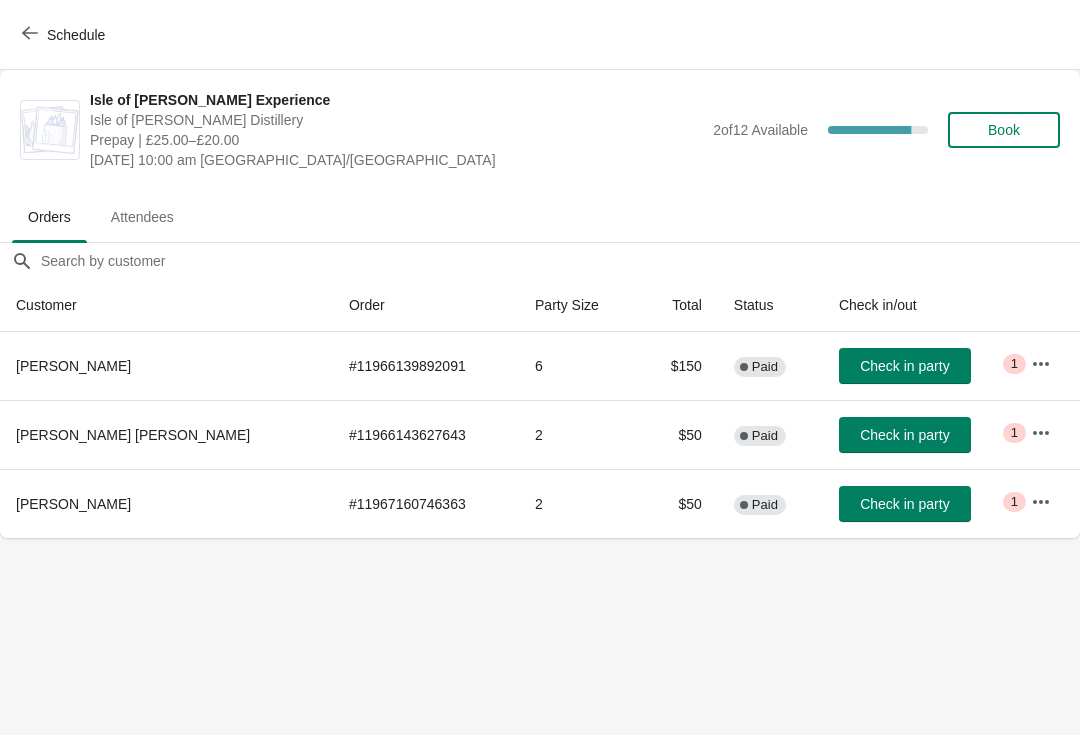 click 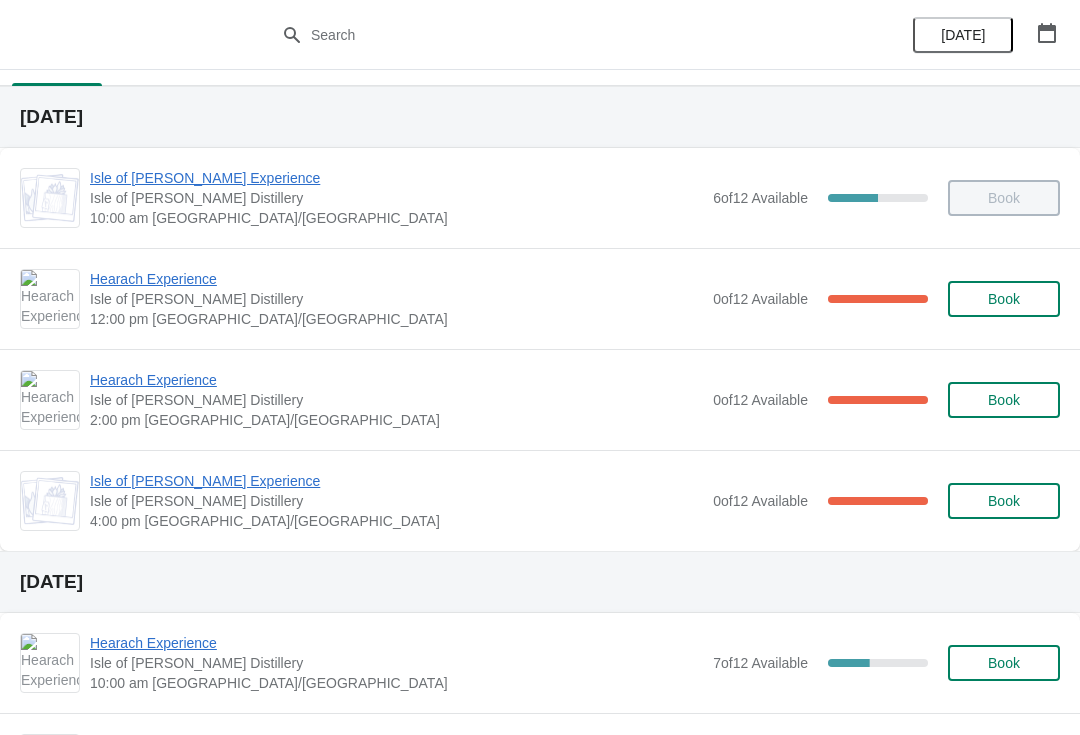 scroll, scrollTop: 35, scrollLeft: 0, axis: vertical 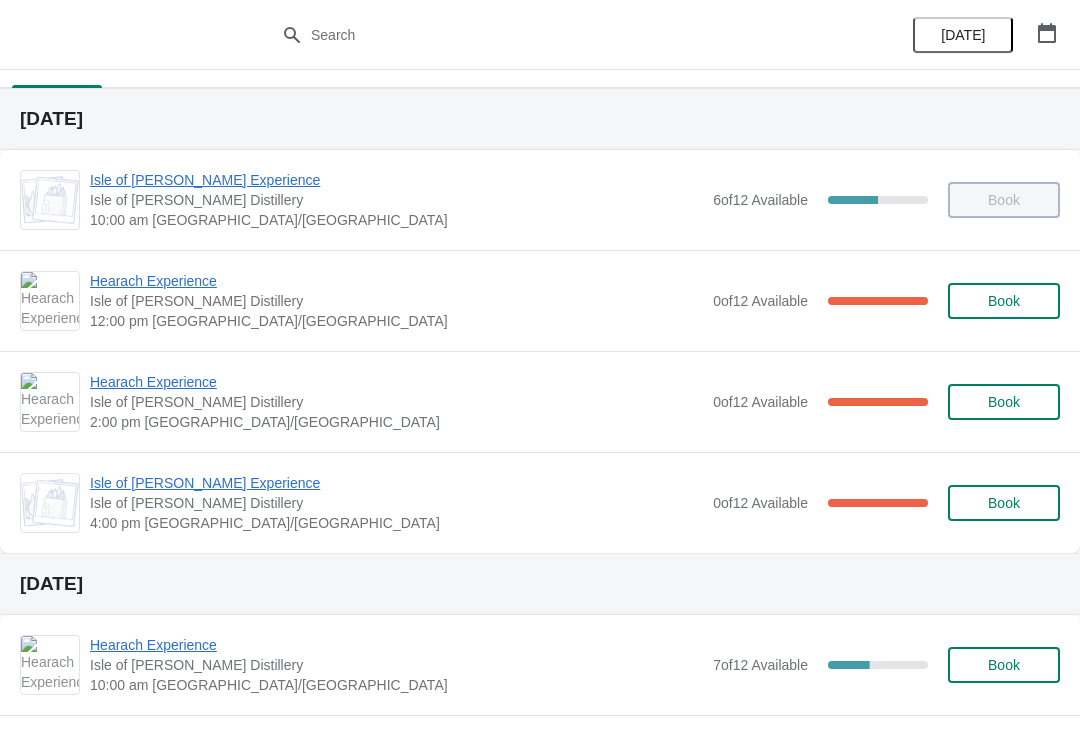 click 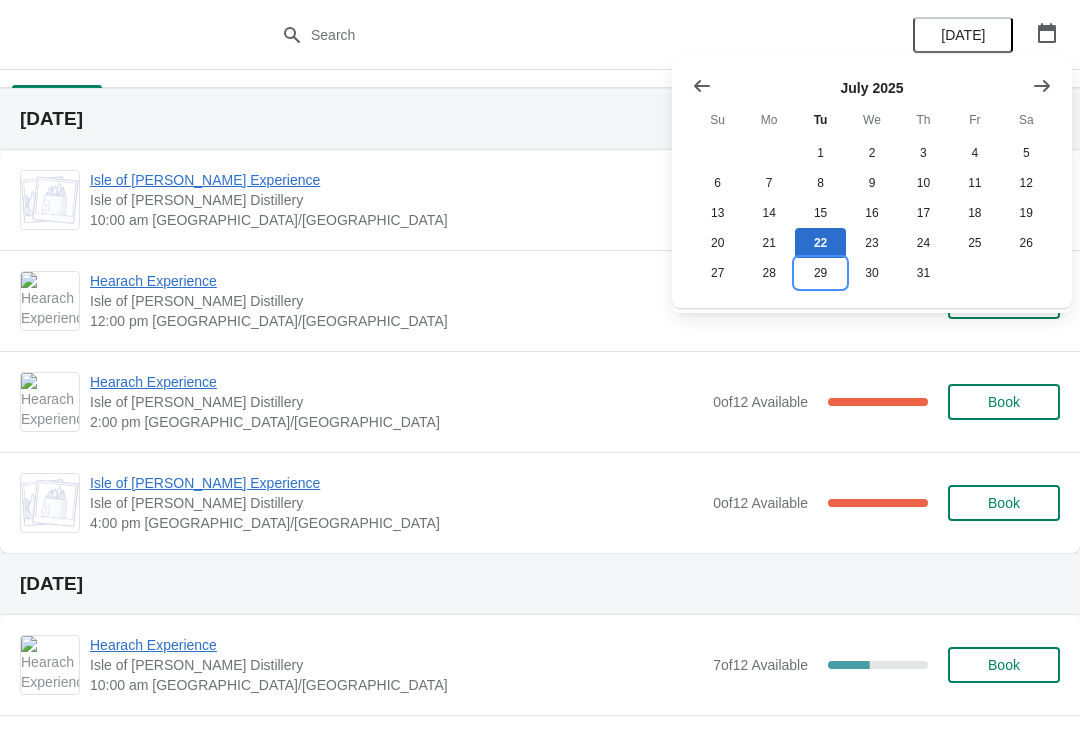 click on "29" at bounding box center (820, 273) 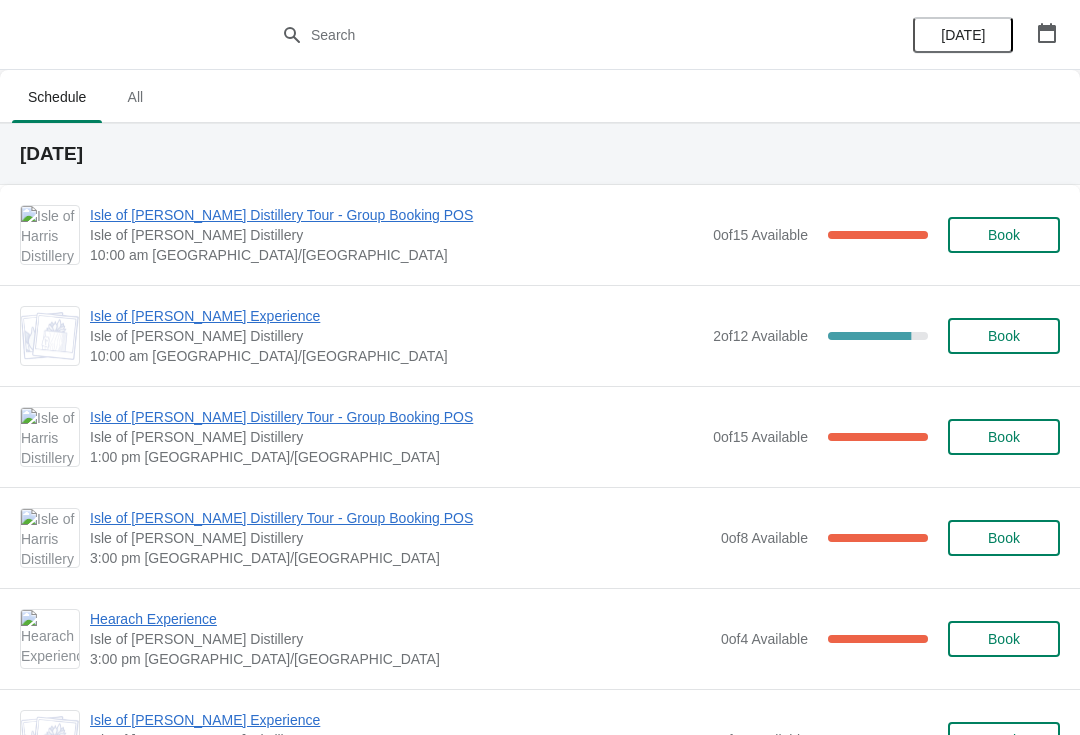 click on "Isle of [PERSON_NAME] Distillery Tour - Group Booking POS" at bounding box center [396, 215] 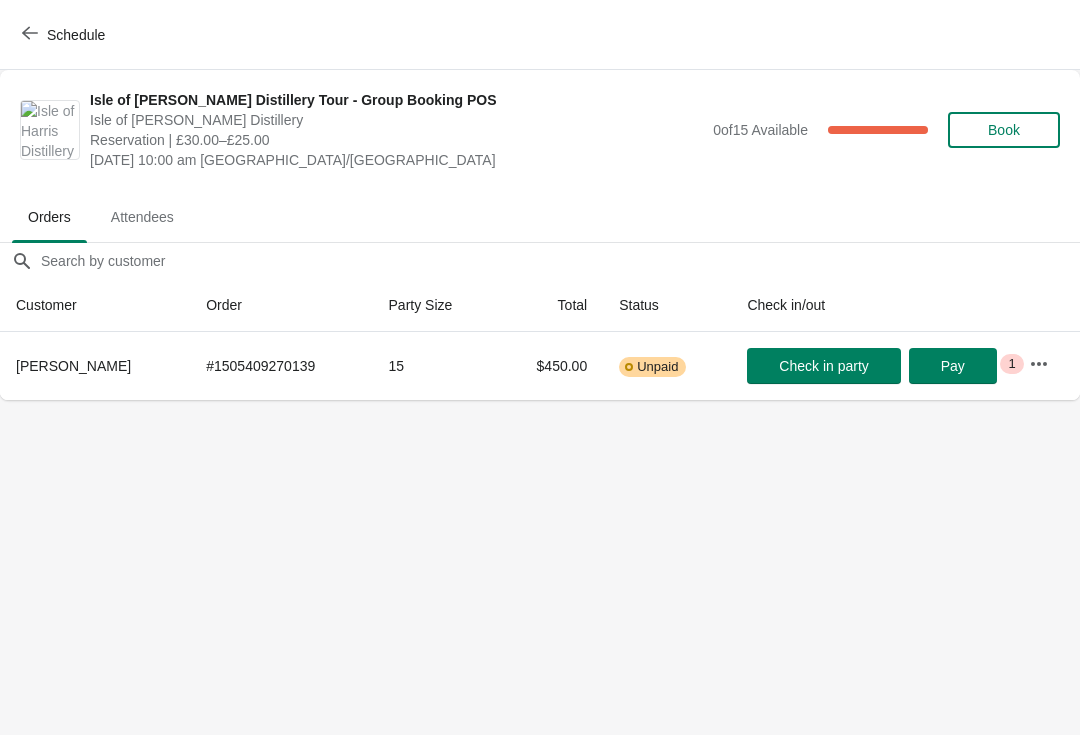 click on "Schedule" at bounding box center [65, 34] 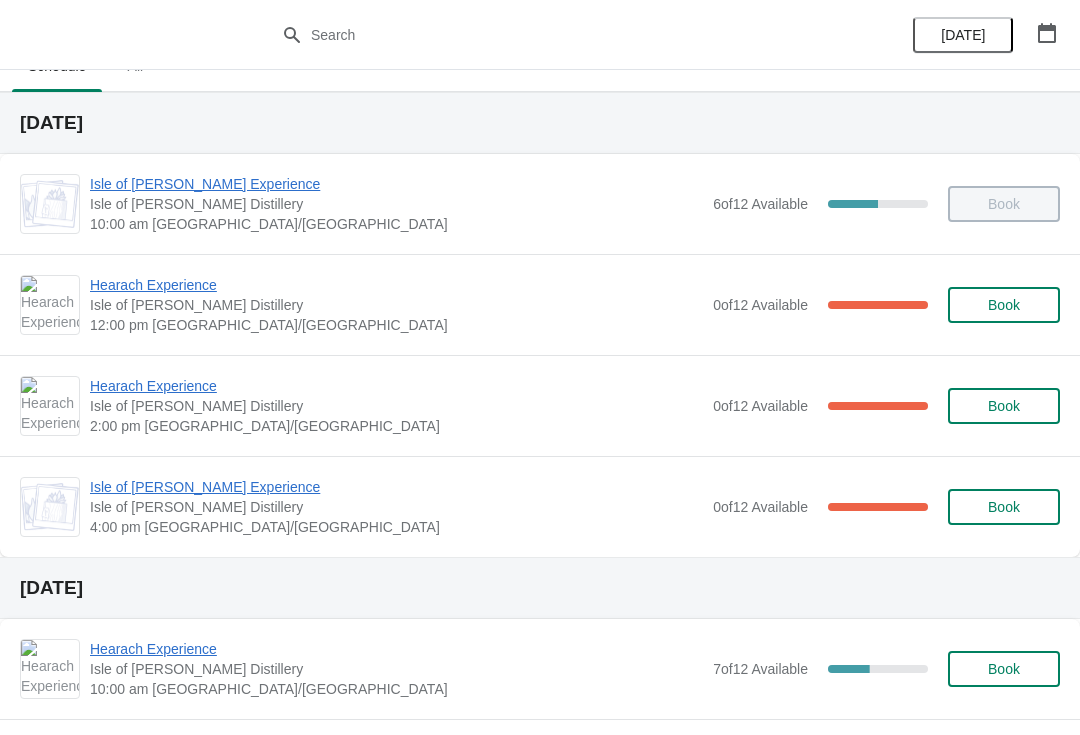 scroll, scrollTop: 39, scrollLeft: 0, axis: vertical 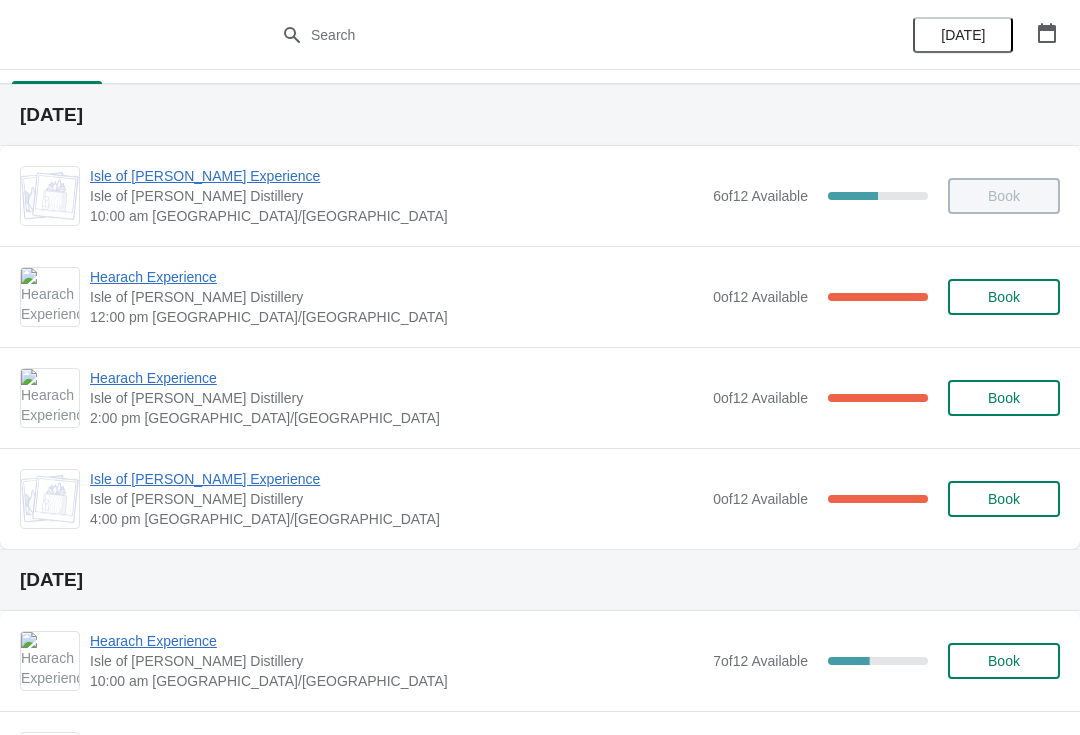 click 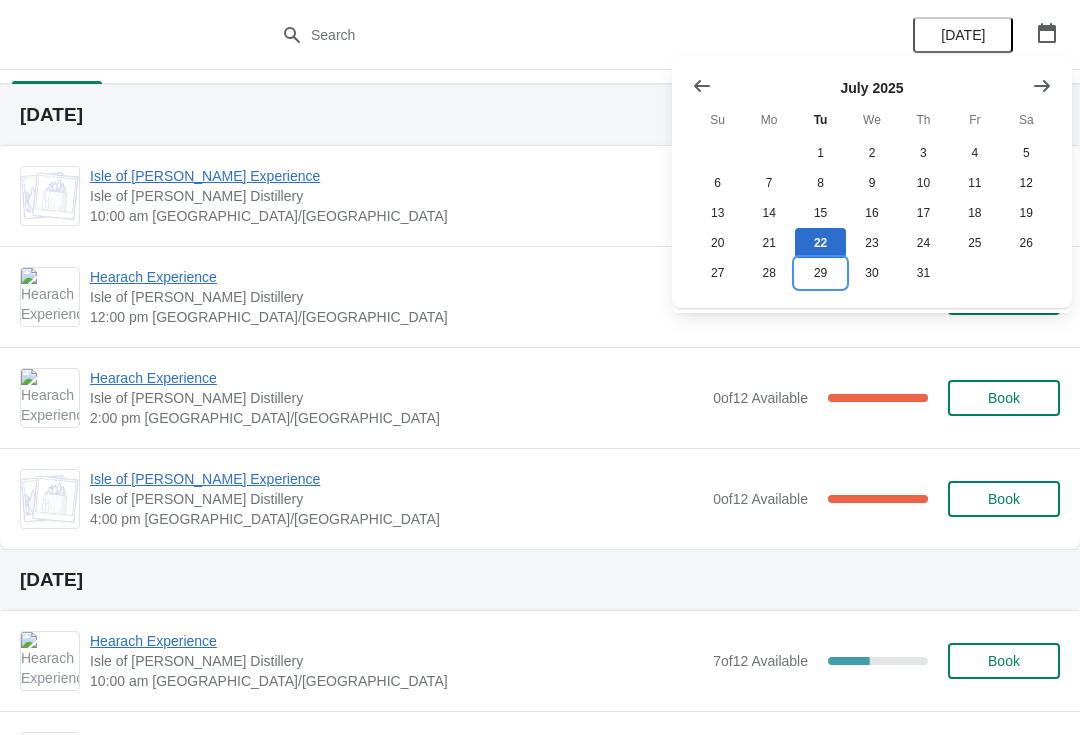 click on "29" at bounding box center (820, 273) 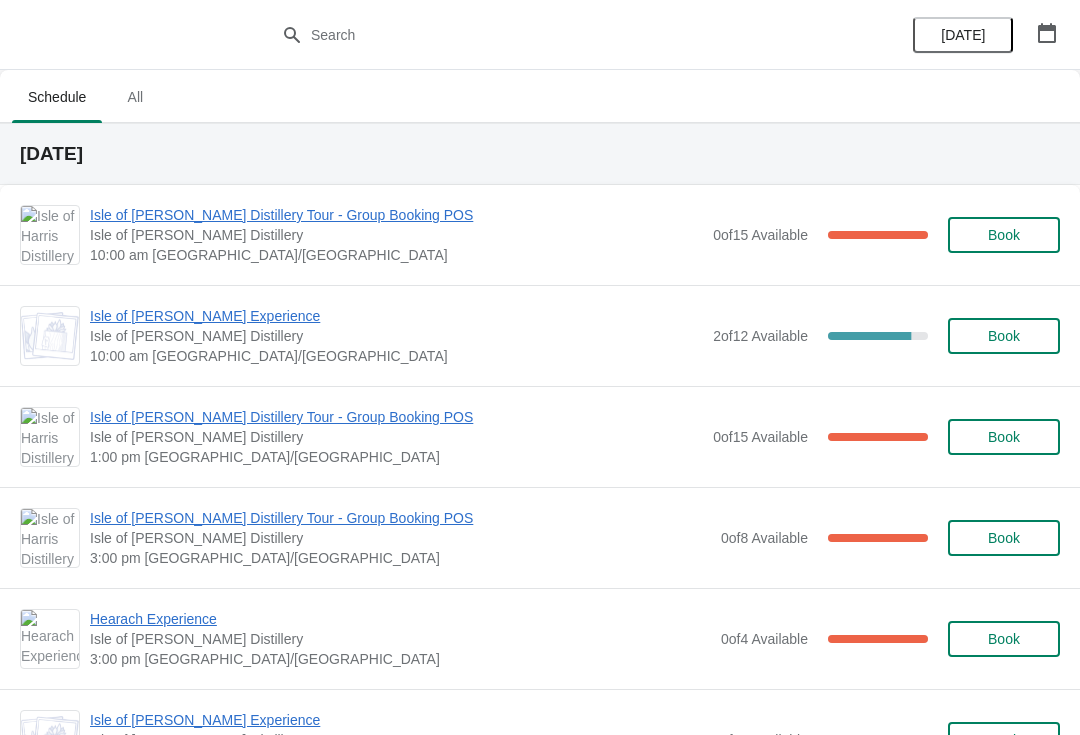 click on "Isle of [PERSON_NAME] Experience" at bounding box center [396, 316] 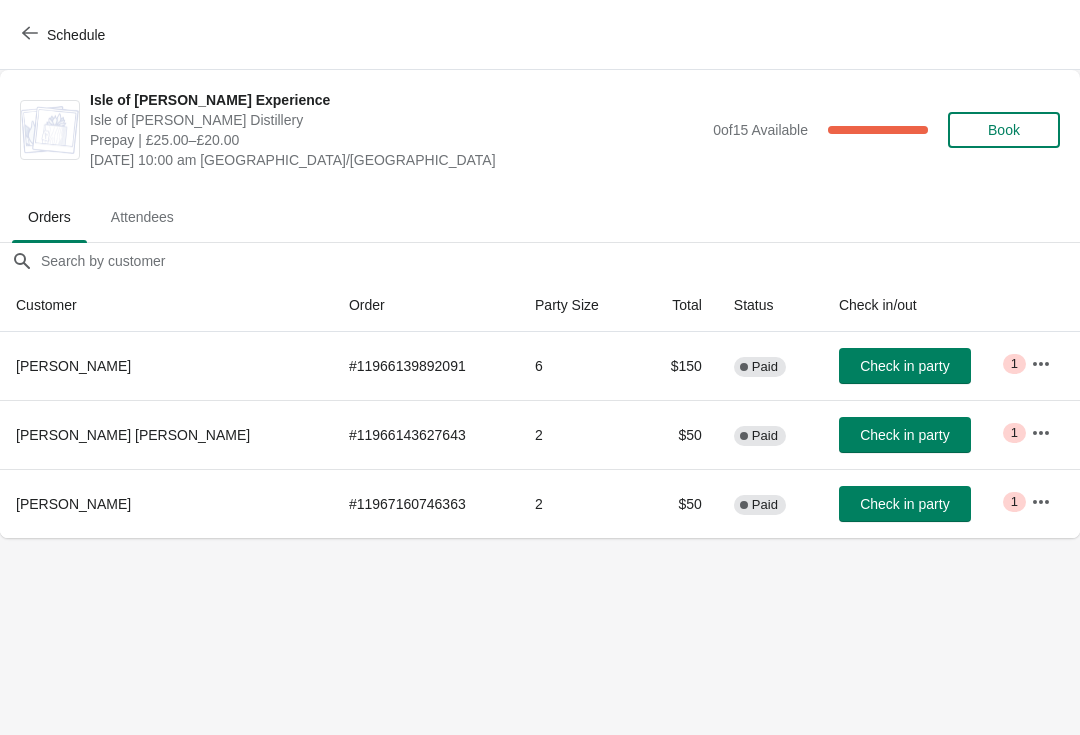 click on "Schedule" at bounding box center [65, 34] 